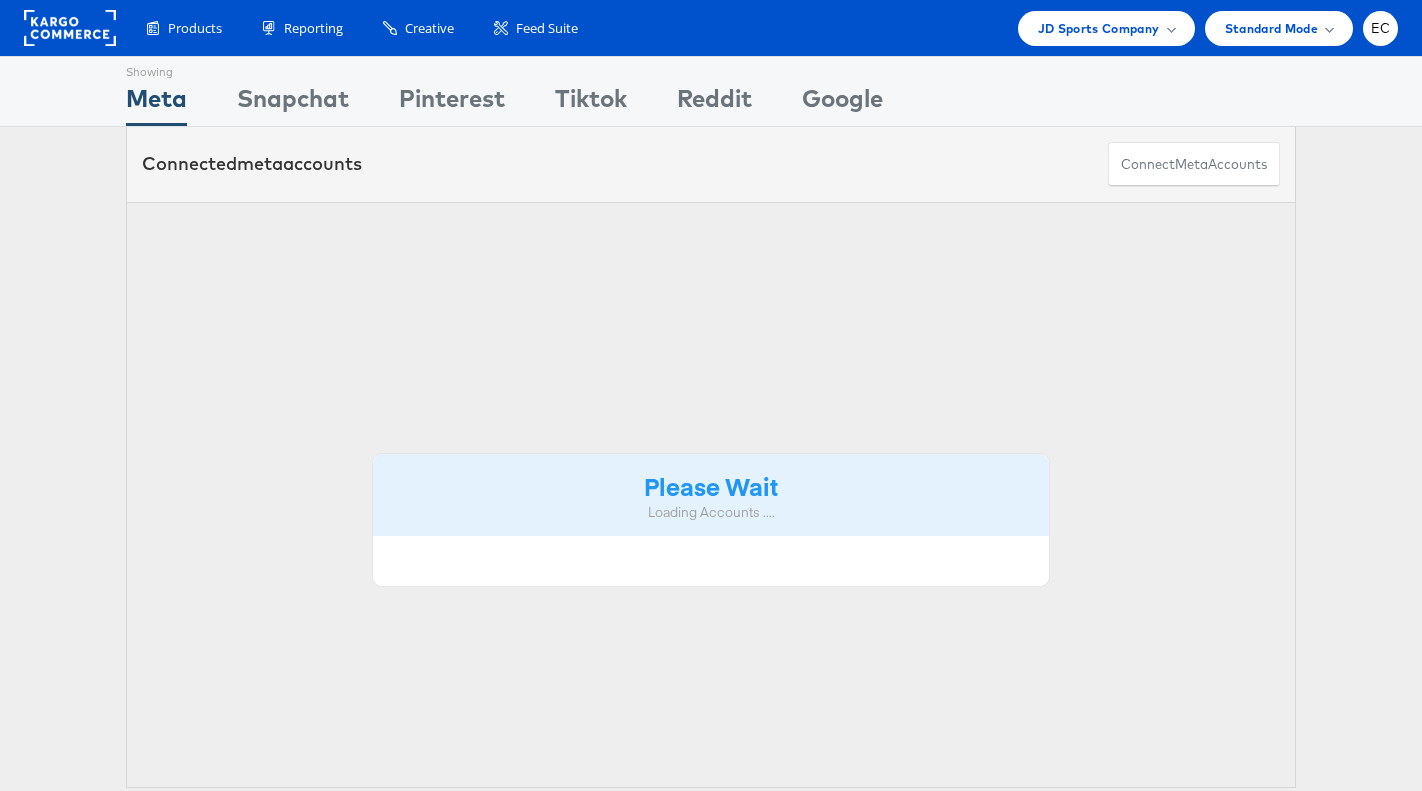 scroll, scrollTop: 0, scrollLeft: 0, axis: both 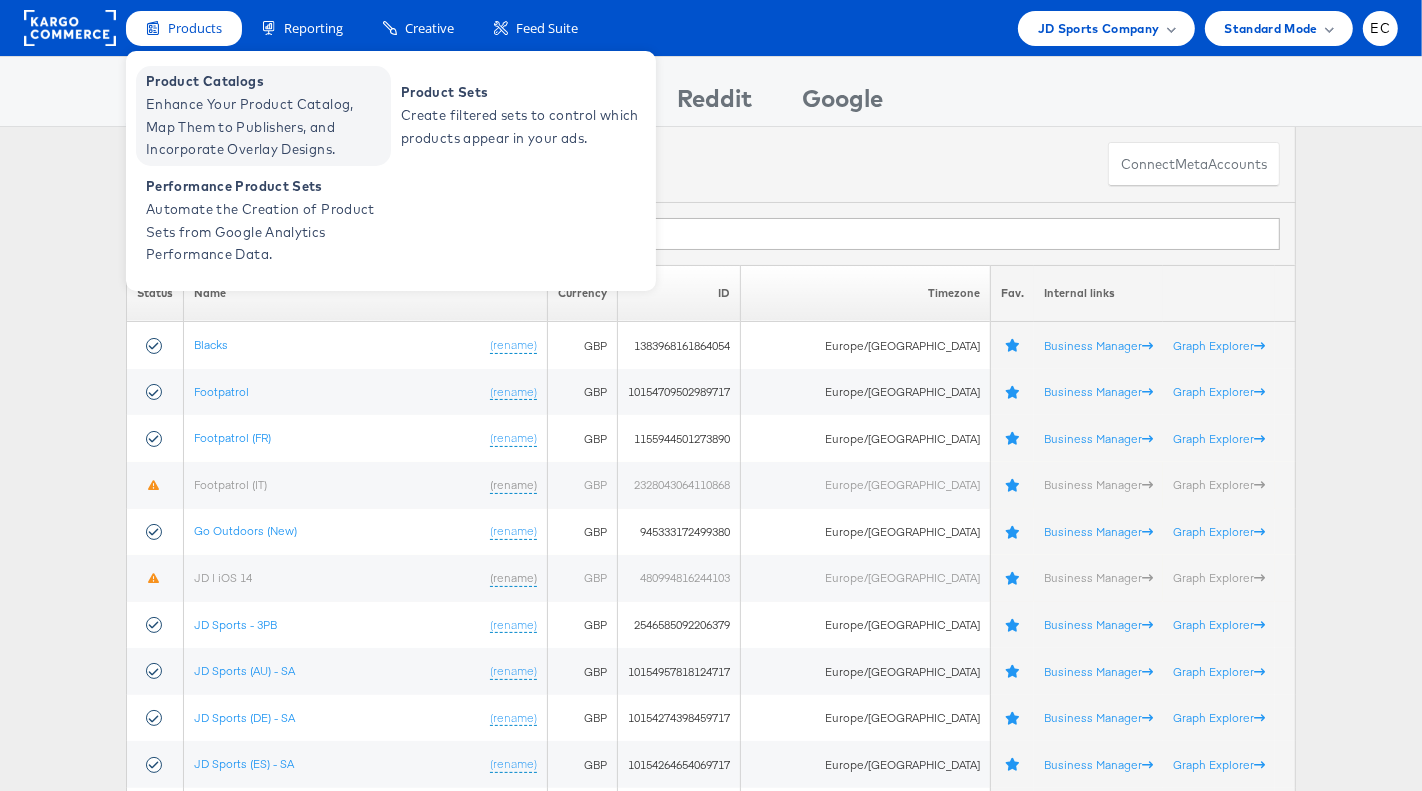 click on "Enhance Your Product Catalog, Map Them to Publishers, and Incorporate Overlay Designs." at bounding box center [266, 127] 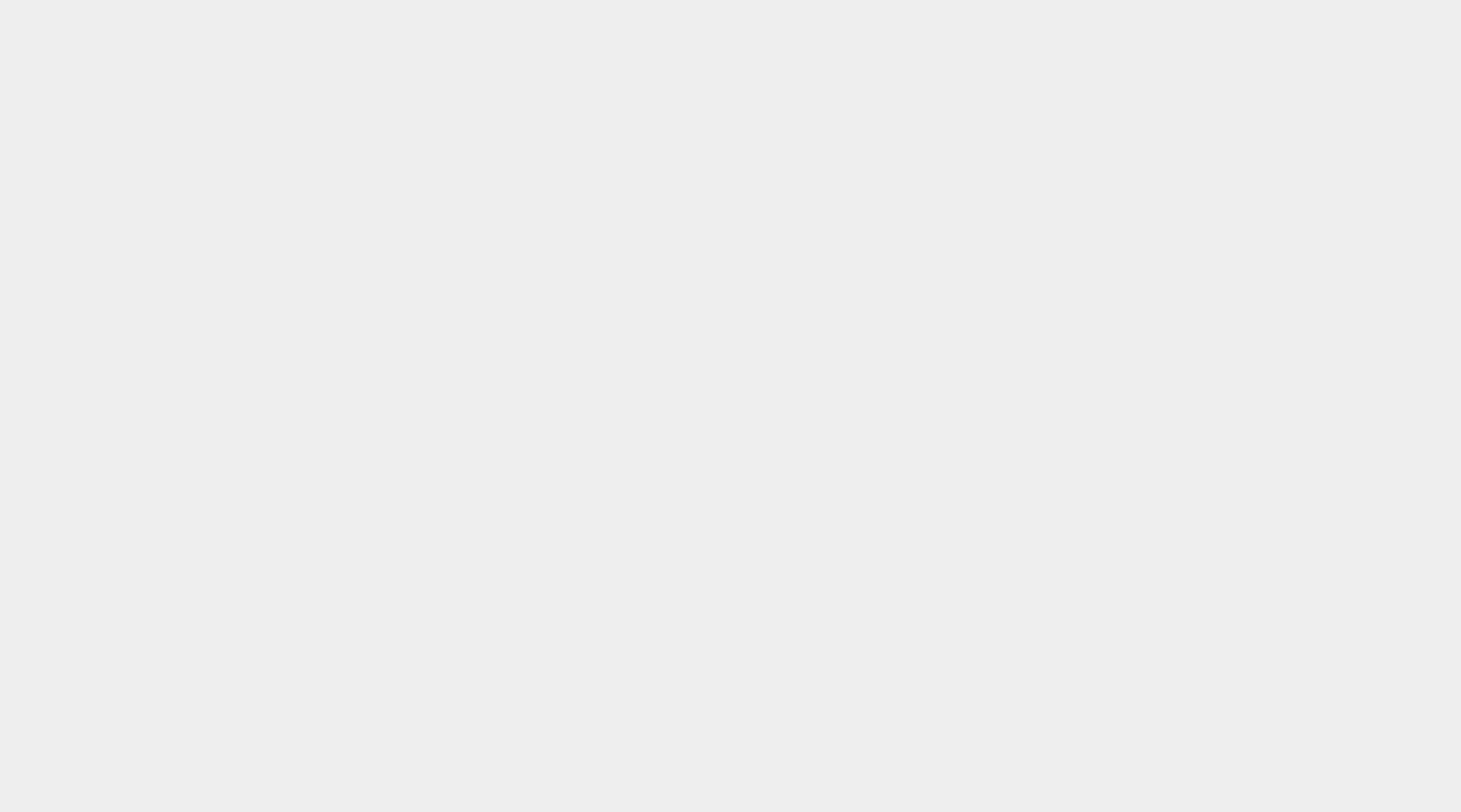 scroll, scrollTop: 0, scrollLeft: 0, axis: both 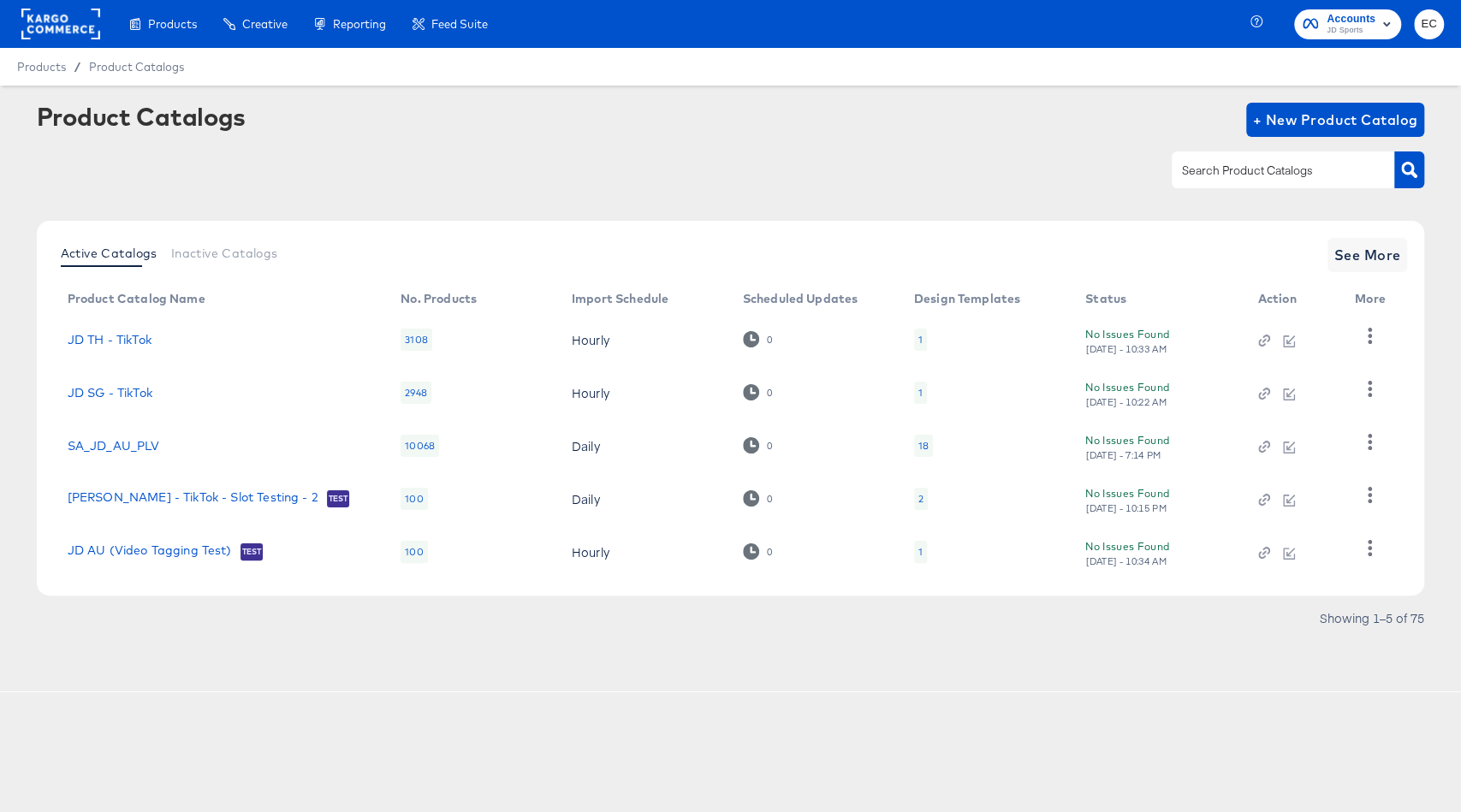 click at bounding box center [1269, 170] 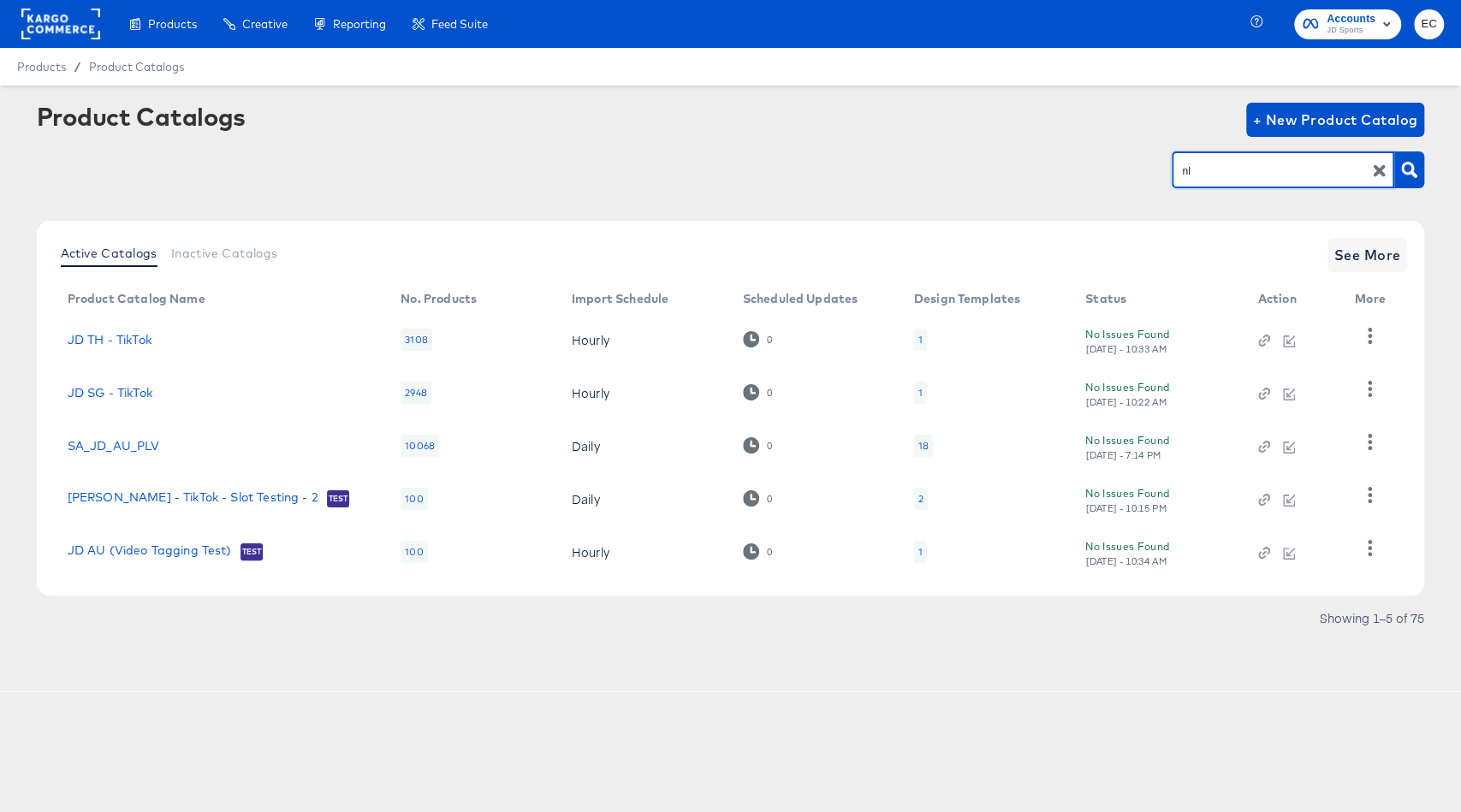 type on "nl" 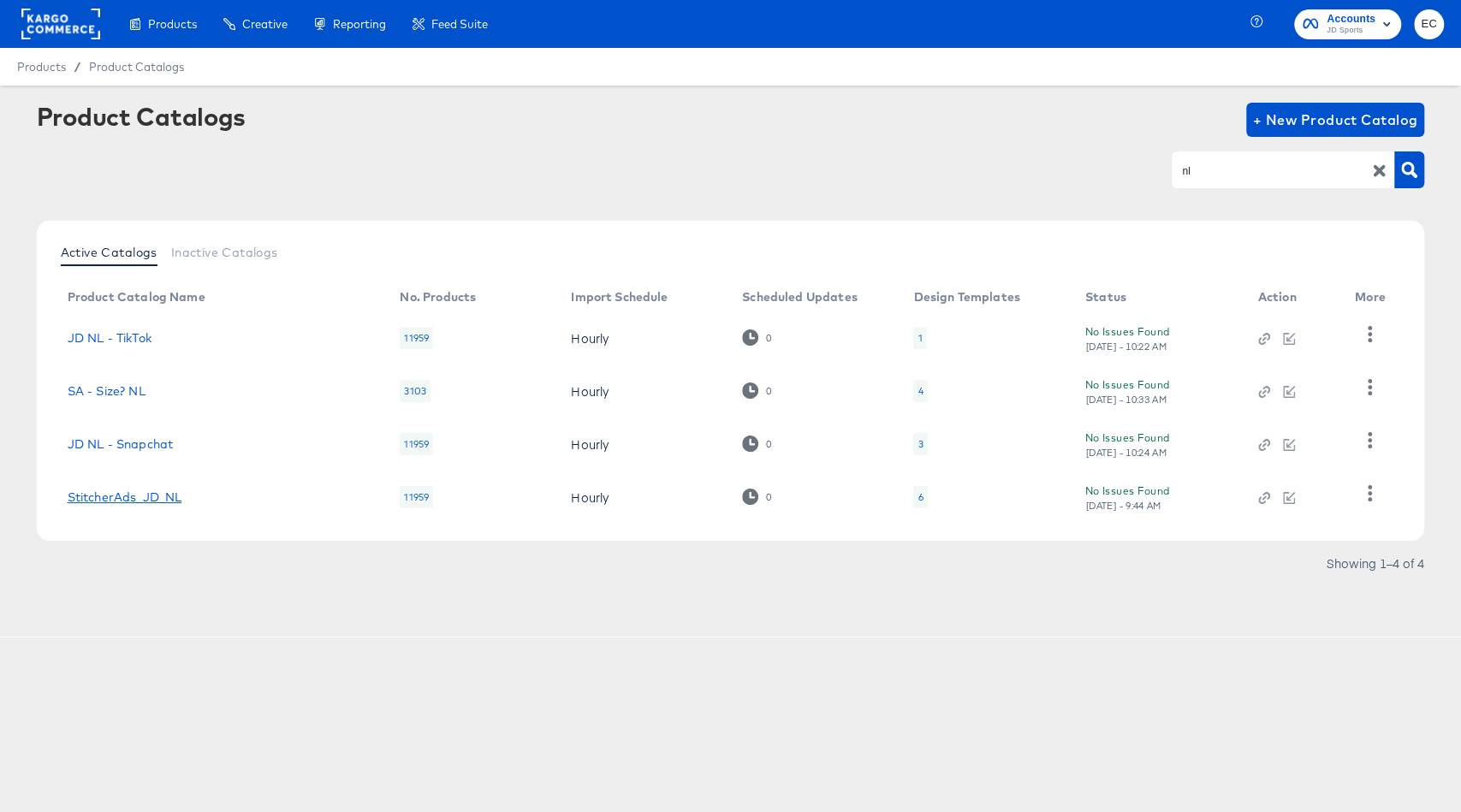 click on "StitcherAds_JD_NL" at bounding box center (125, 497) 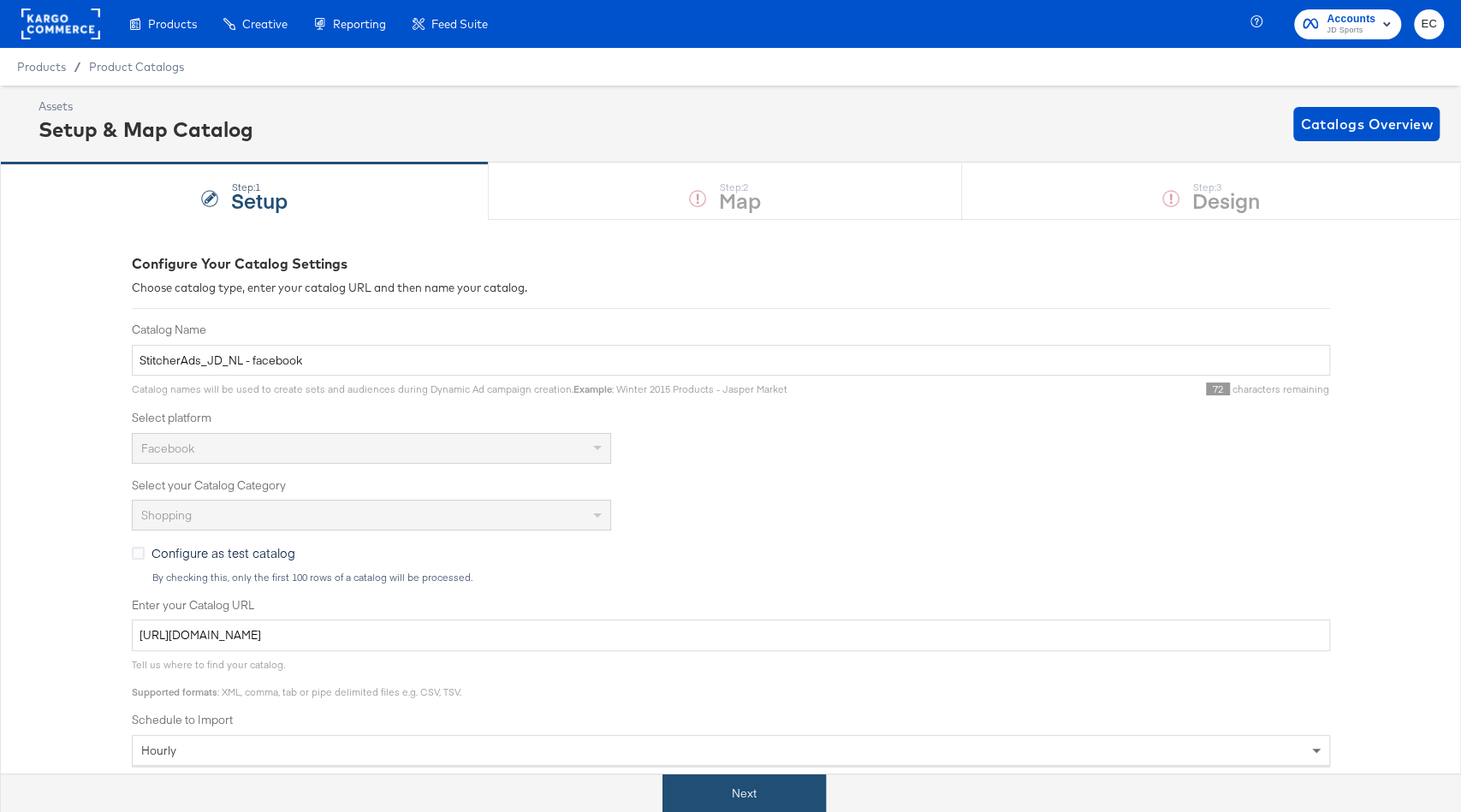 click on "Next" at bounding box center [744, 793] 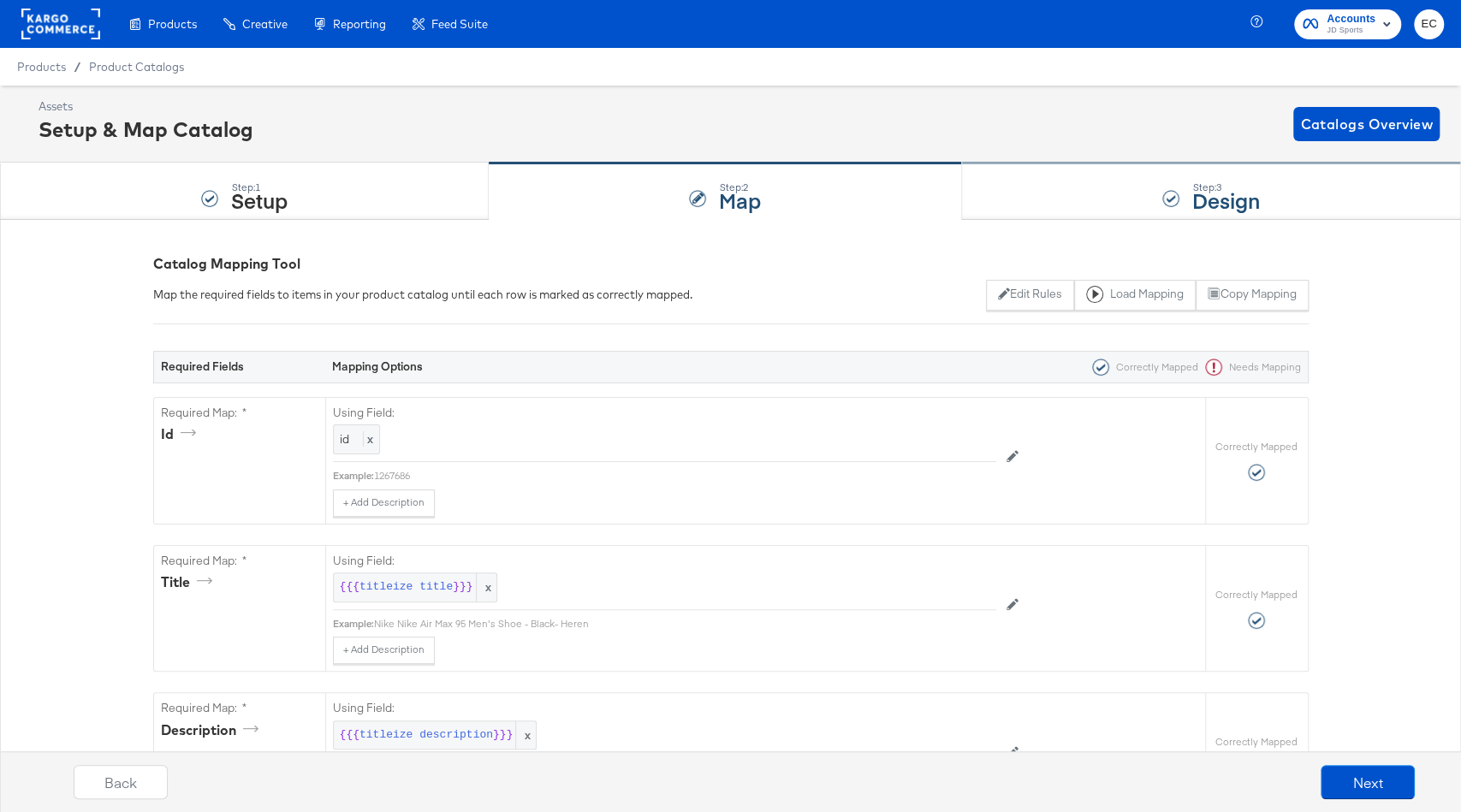 click on "Step:  3   Design" at bounding box center [1211, 192] 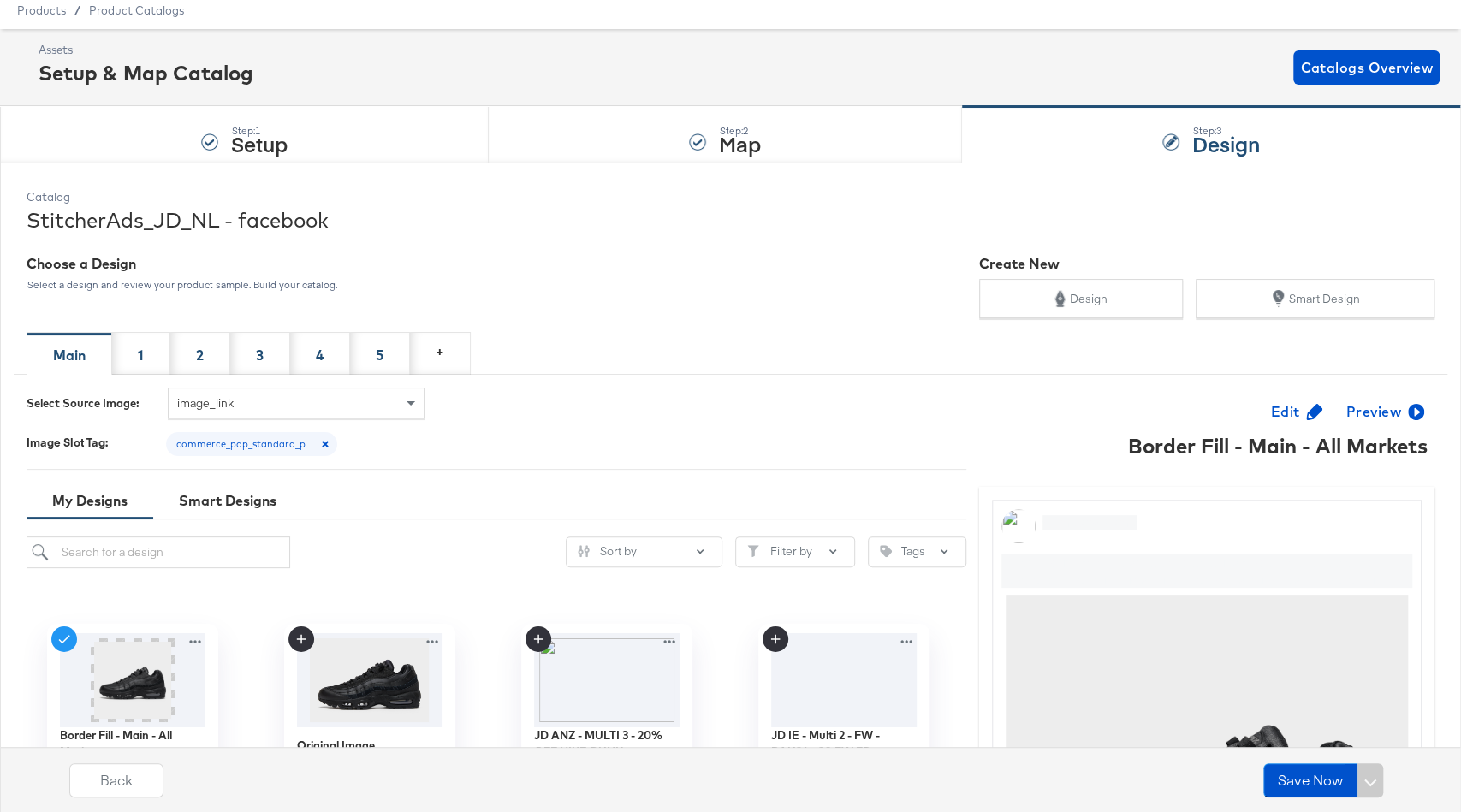 scroll, scrollTop: 42, scrollLeft: 0, axis: vertical 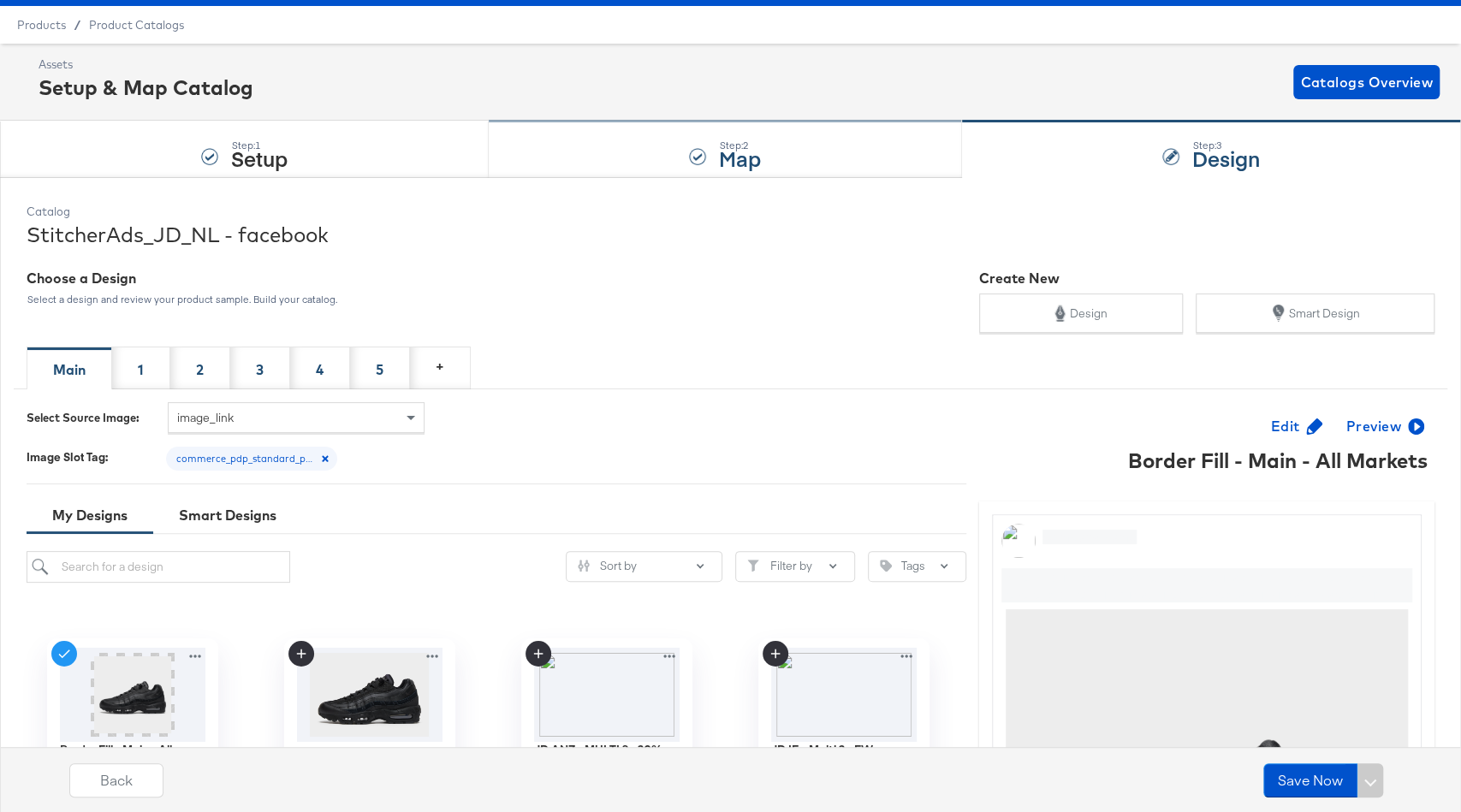 click on "Step:  2   Map" at bounding box center (725, 150) 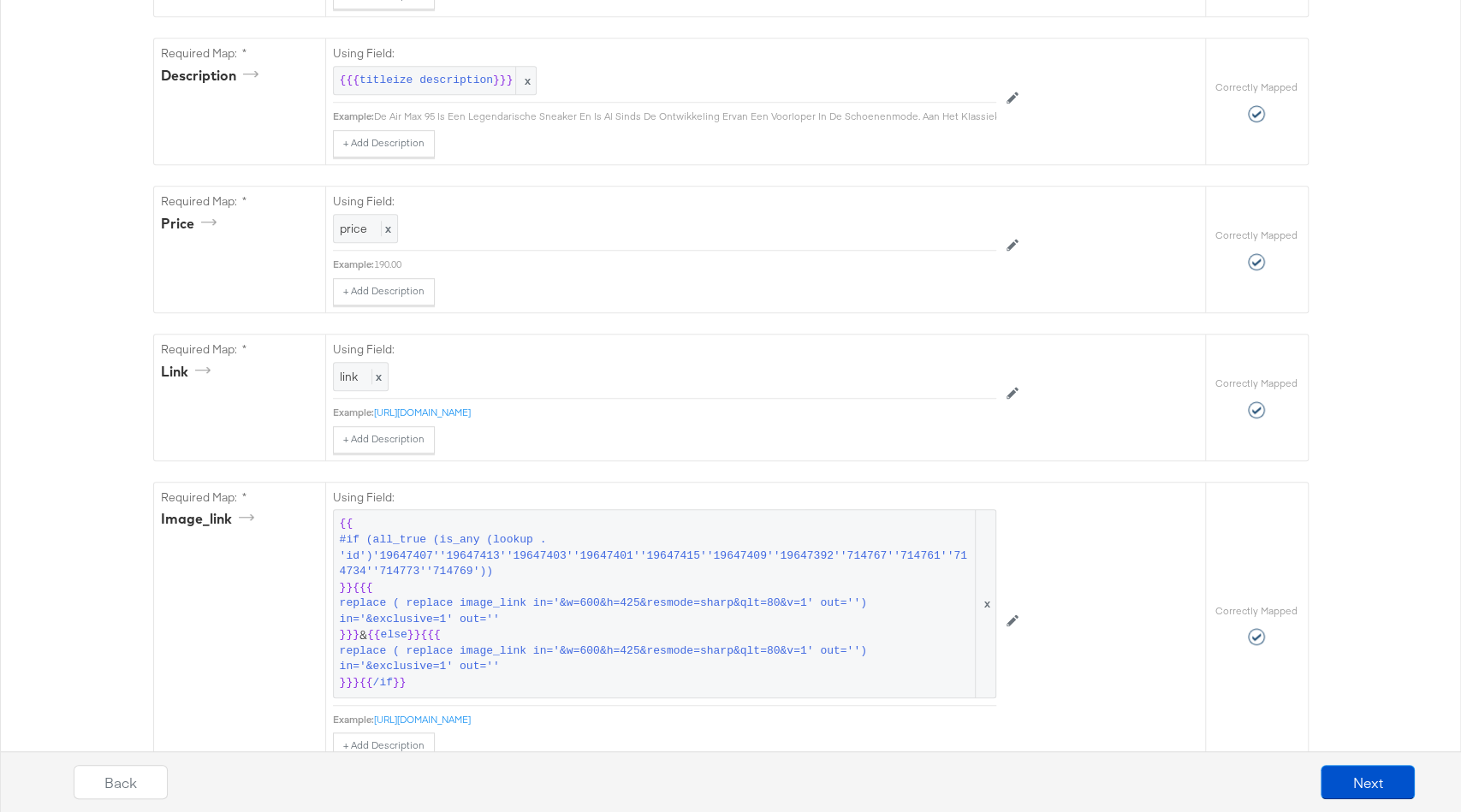 scroll, scrollTop: 0, scrollLeft: 0, axis: both 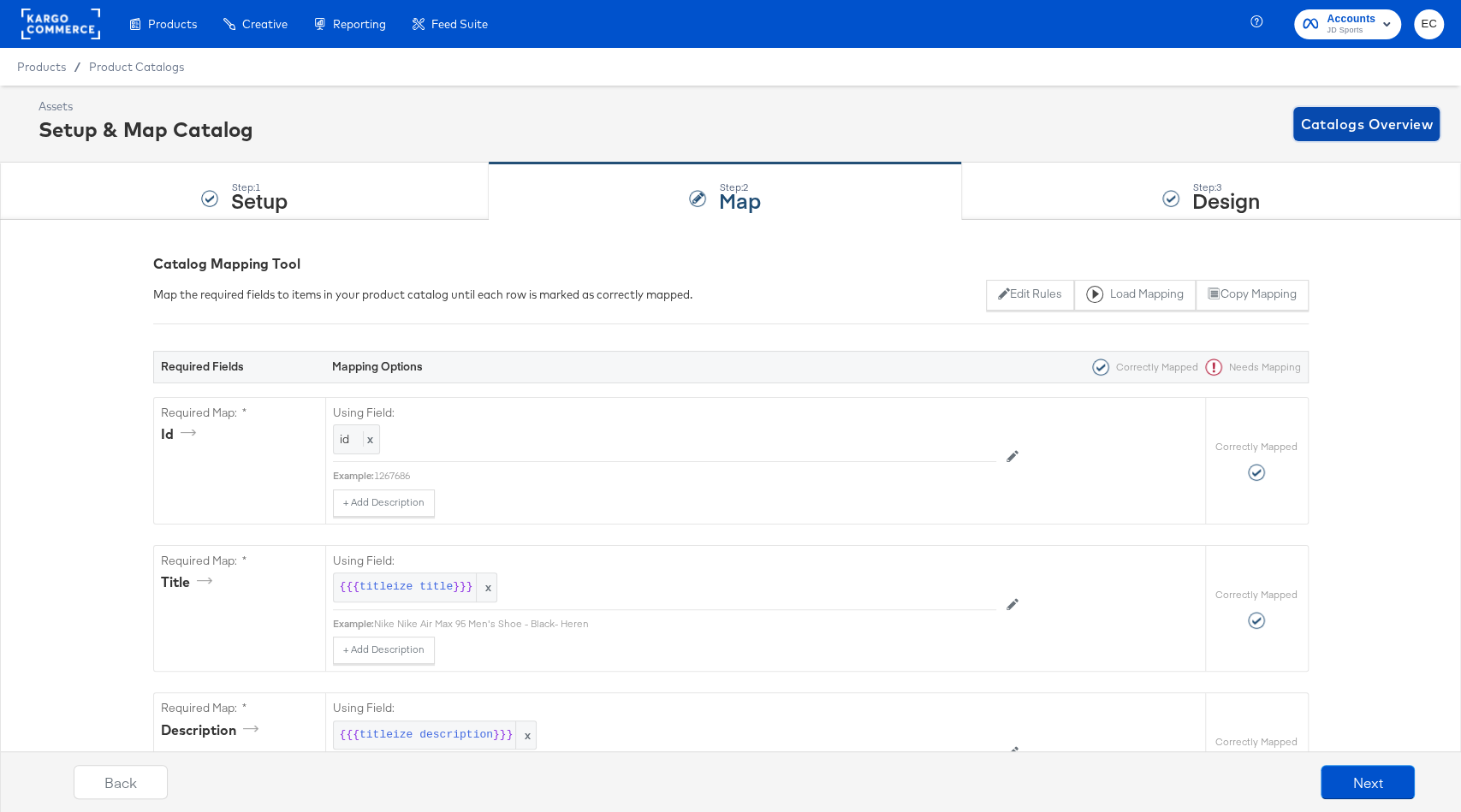 click on "Catalogs Overview" at bounding box center (1366, 124) 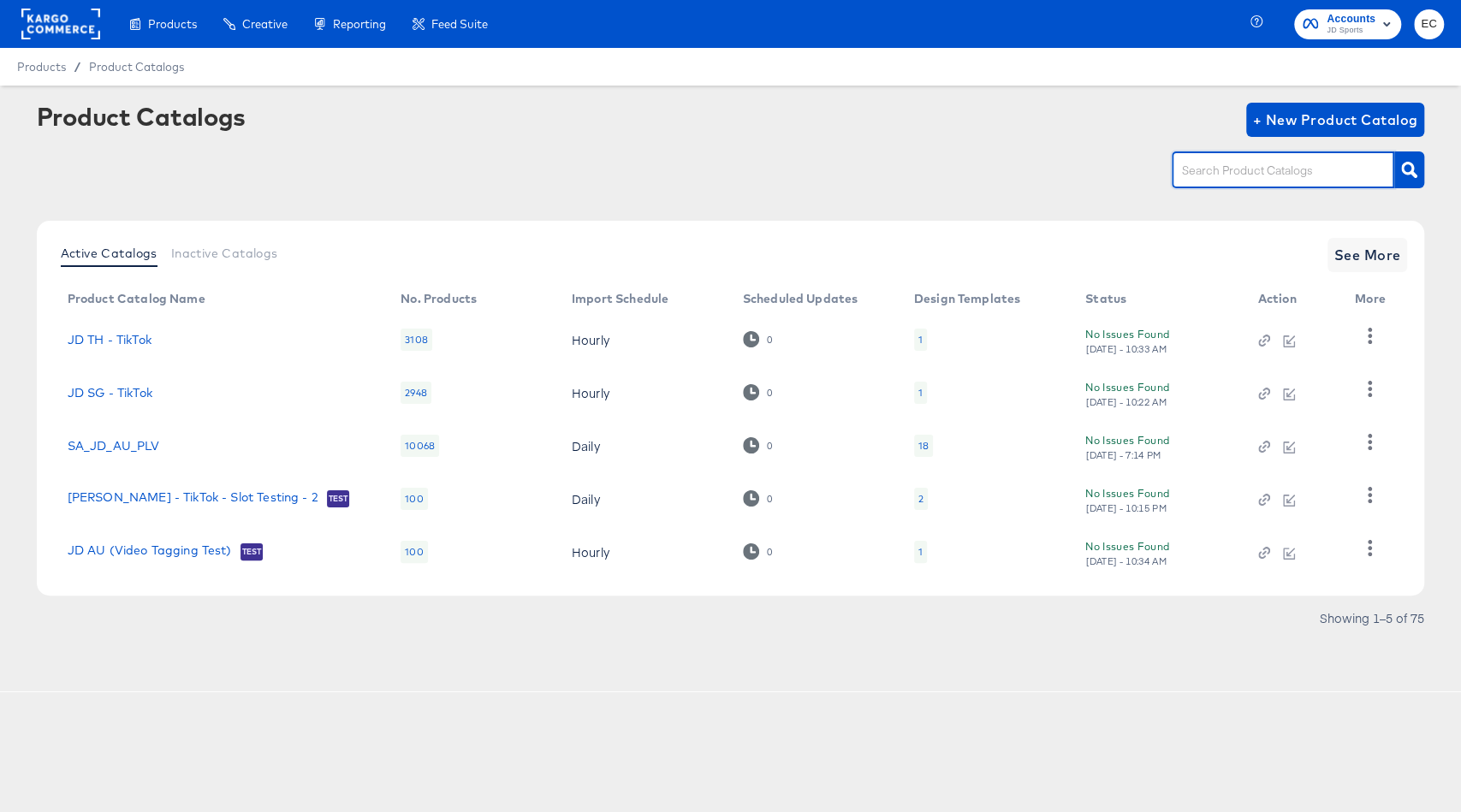 click at bounding box center [1269, 170] 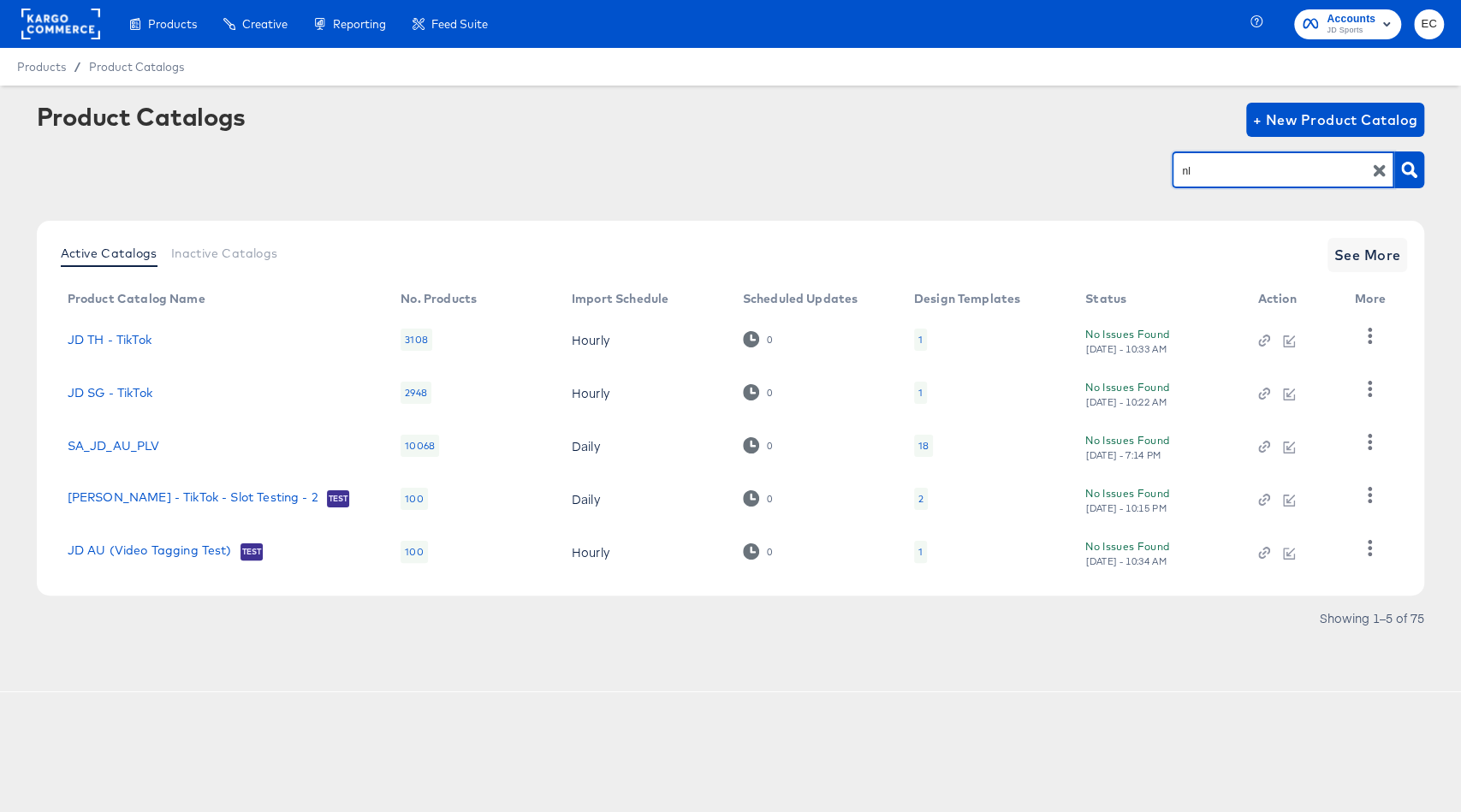 type on "nl" 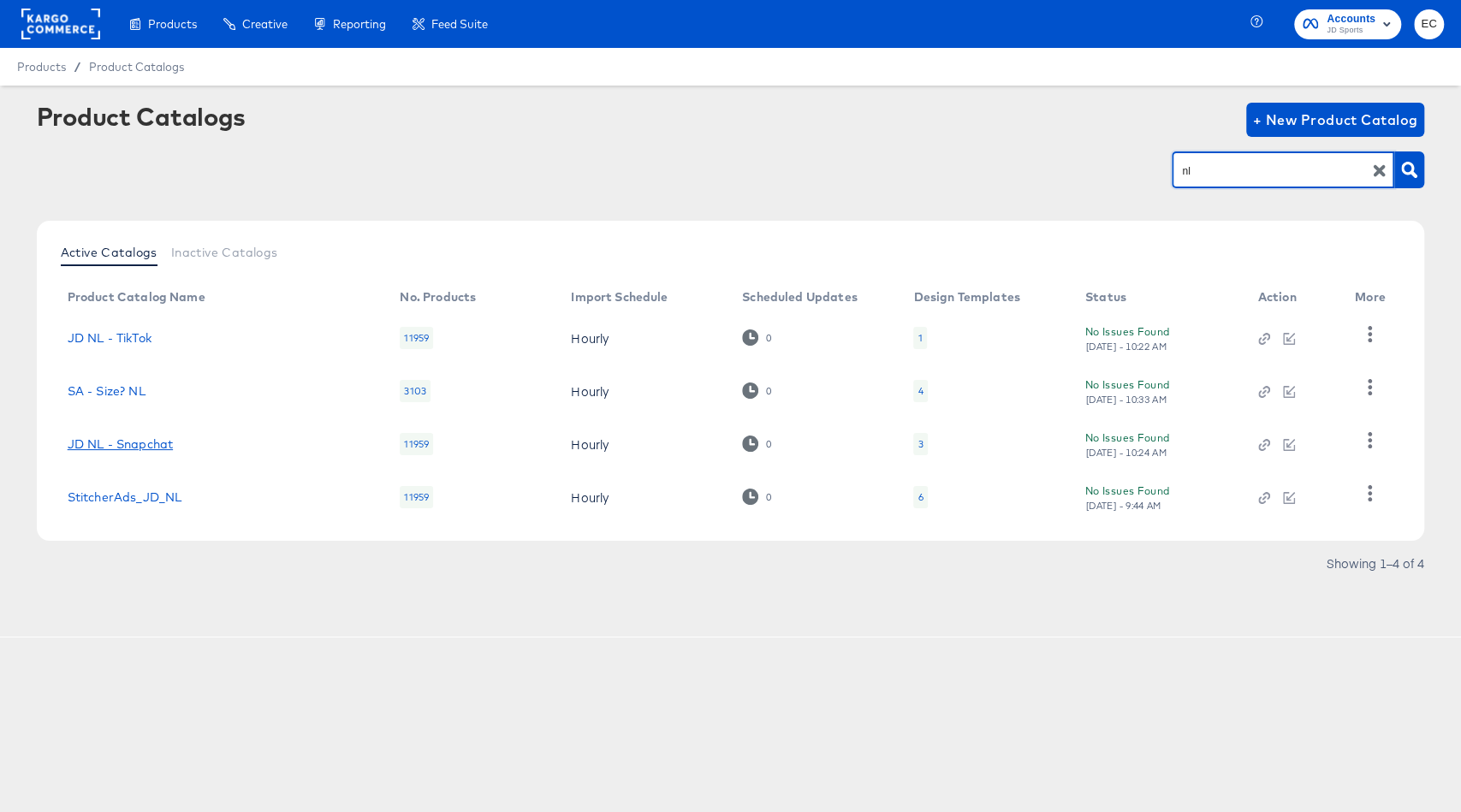 click on "JD NL - Snapchat" at bounding box center [120, 444] 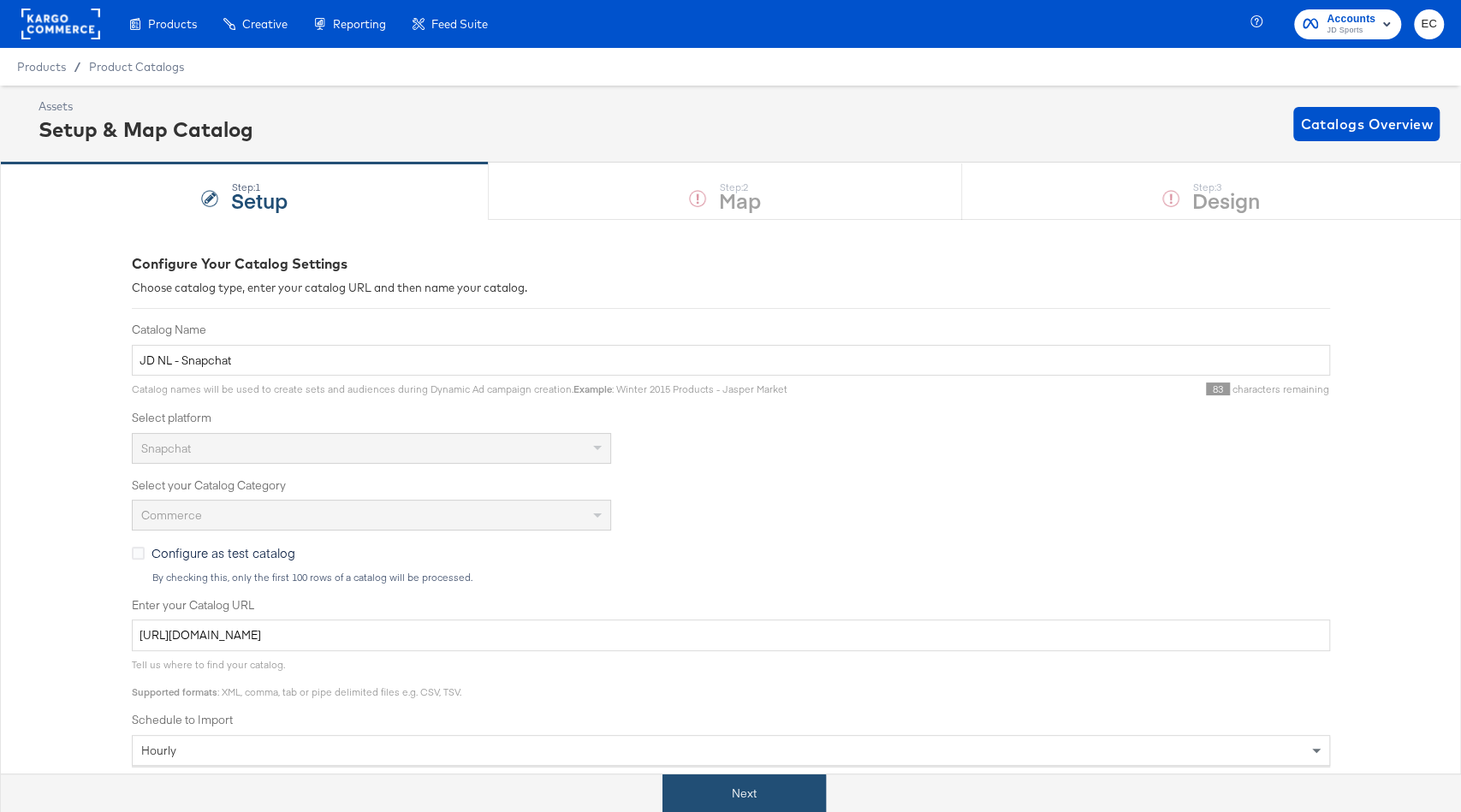 click on "Next" at bounding box center [744, 793] 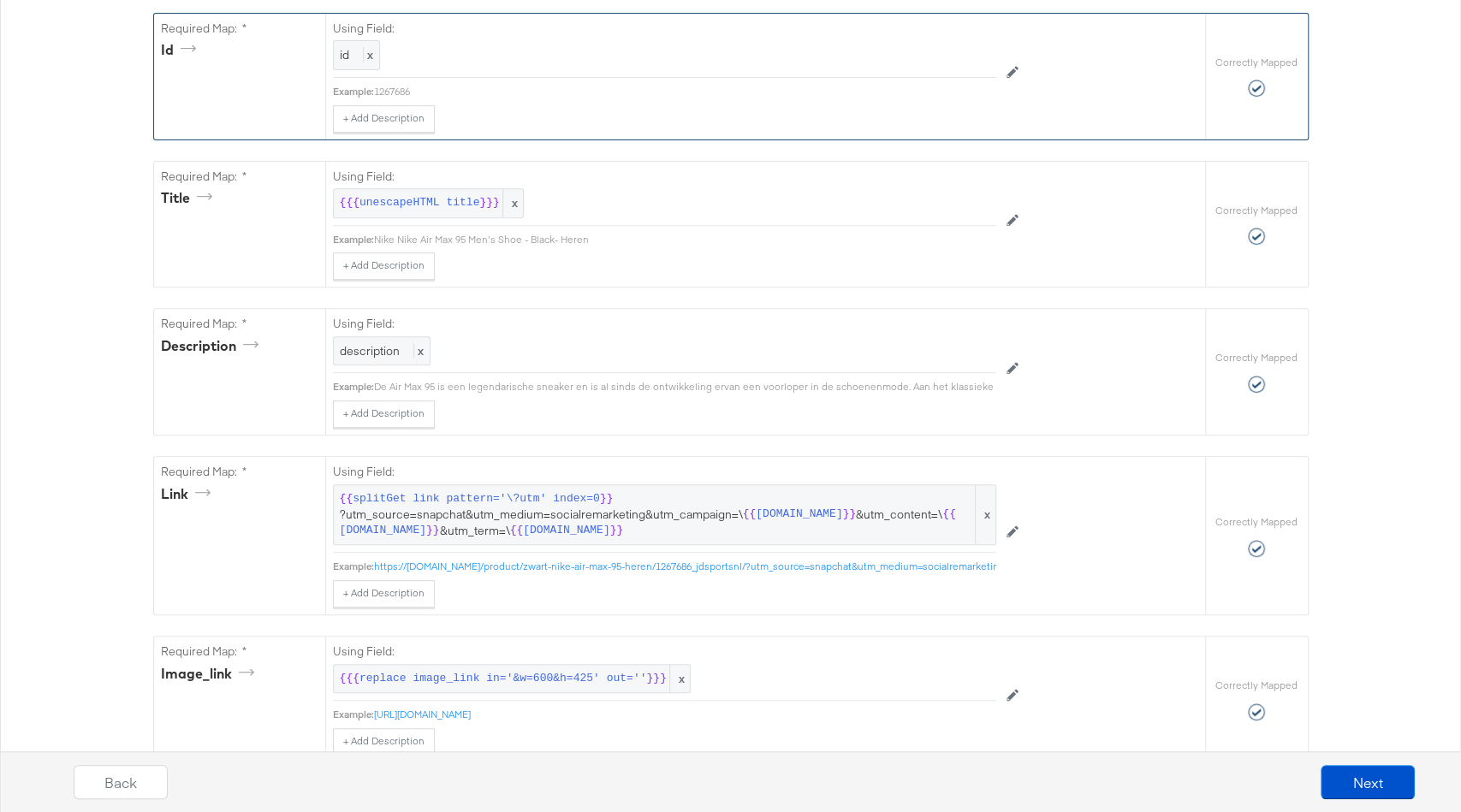 scroll, scrollTop: 483, scrollLeft: 0, axis: vertical 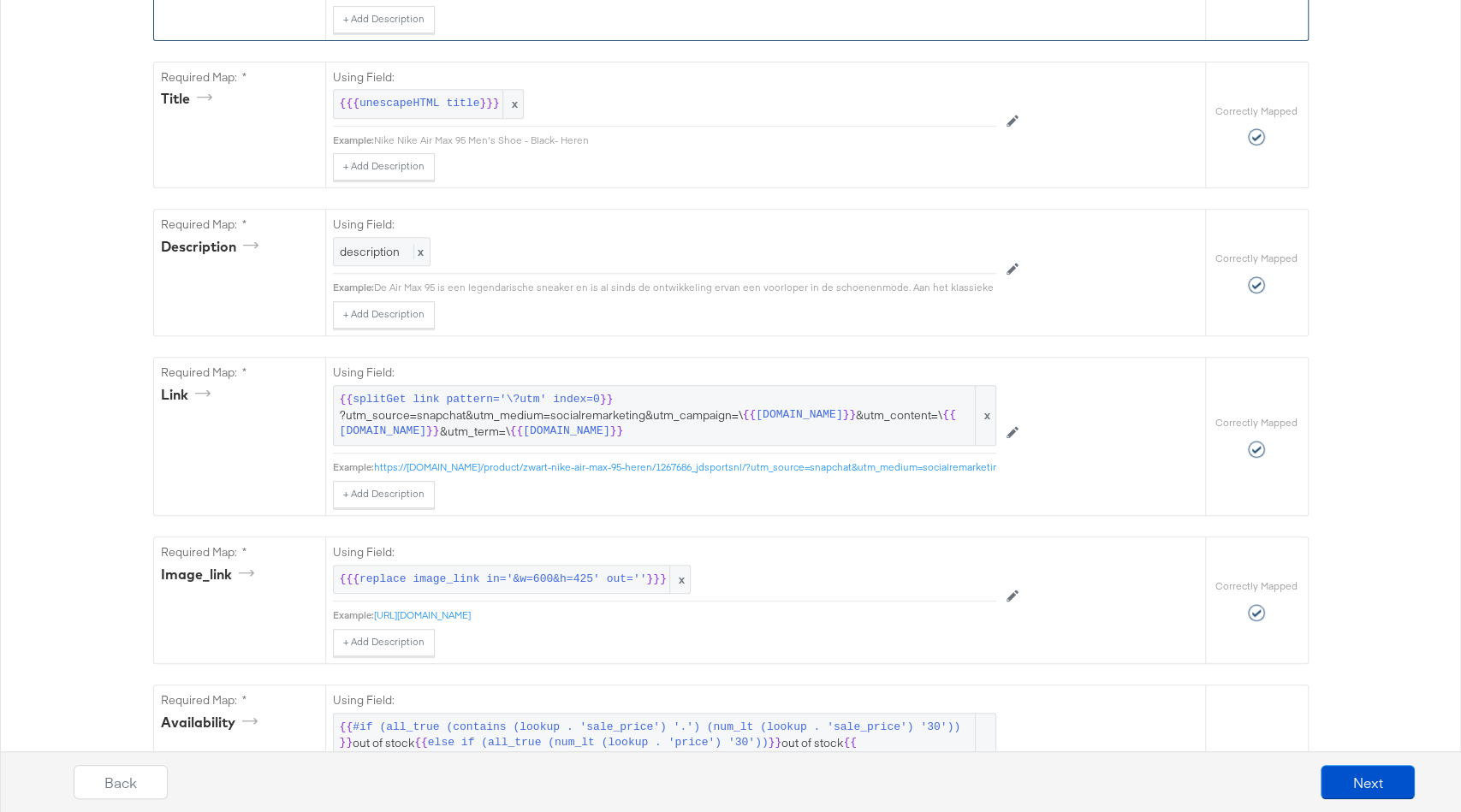 click on "{{ splitGet link pattern='\?utm' index=0 }} ?utm_source=snapchat&utm_medium=socialremarketing&utm_campaign=\ {{ [DOMAIN_NAME] }} &utm_content=\ {{ [DOMAIN_NAME] }} &utm_term=\ {{ [DOMAIN_NAME] }}" at bounding box center [664, 416] 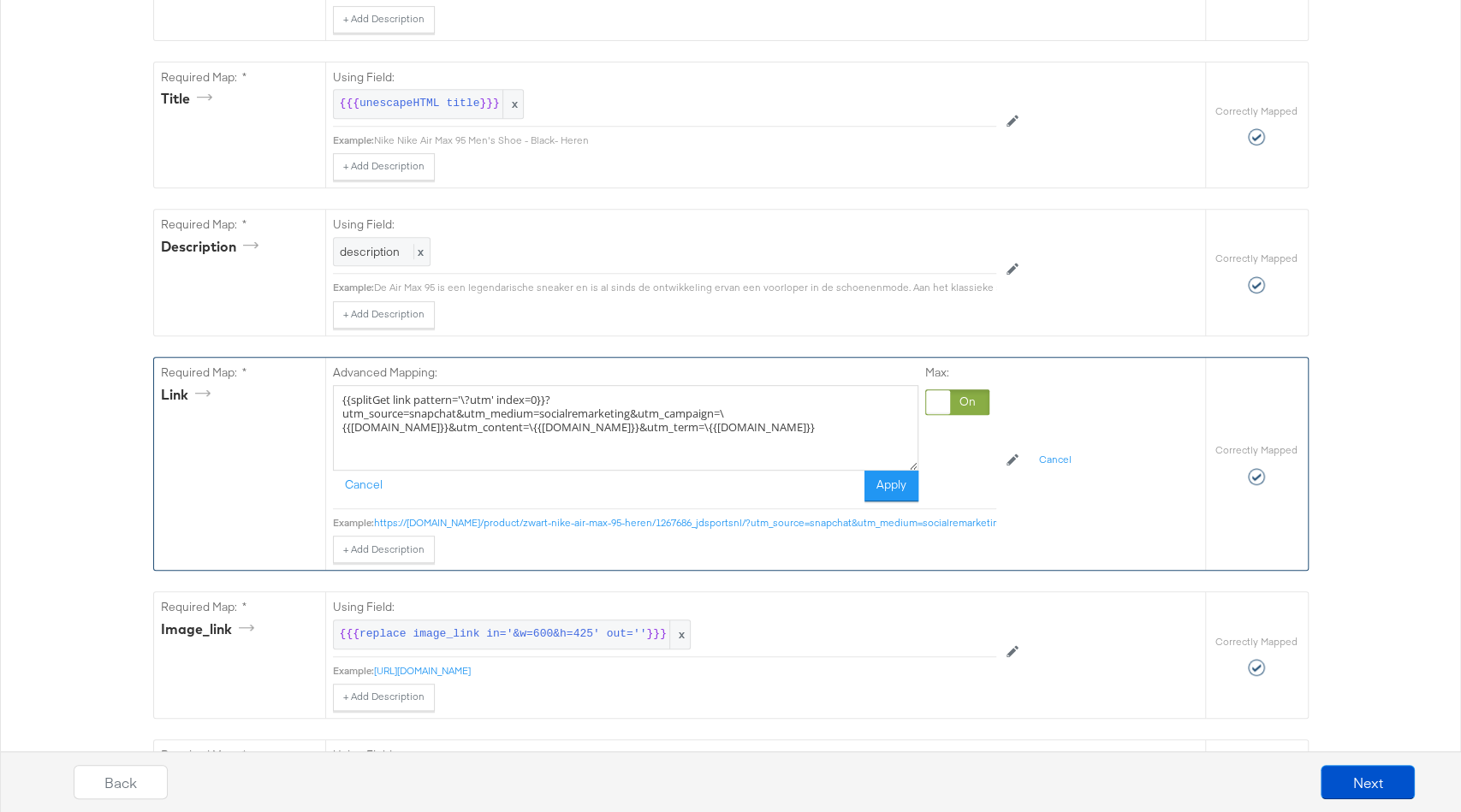 drag, startPoint x: 496, startPoint y: 395, endPoint x: 737, endPoint y: 422, distance: 242.5077 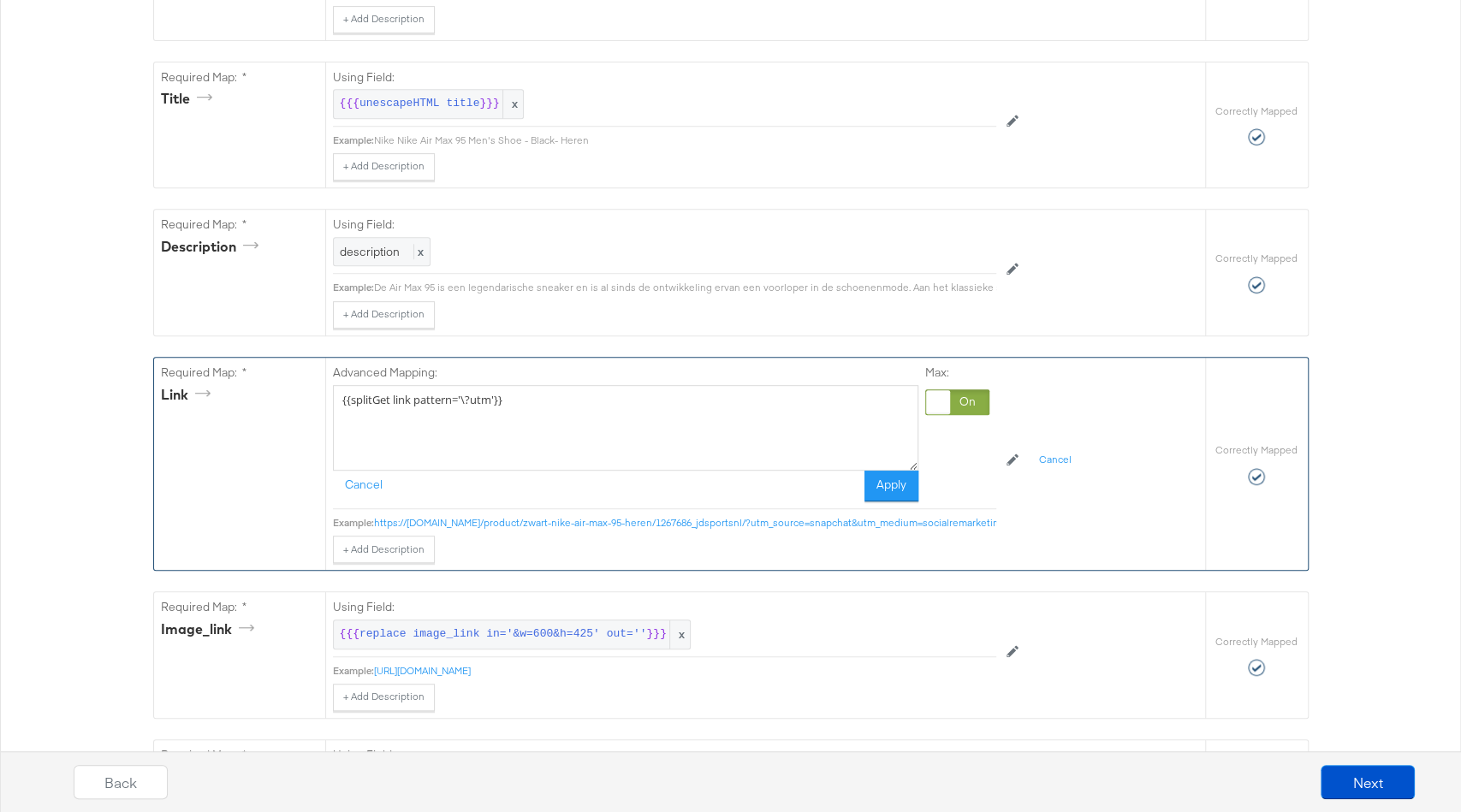 type on "{{splitGet link pattern='\?utm'}}" 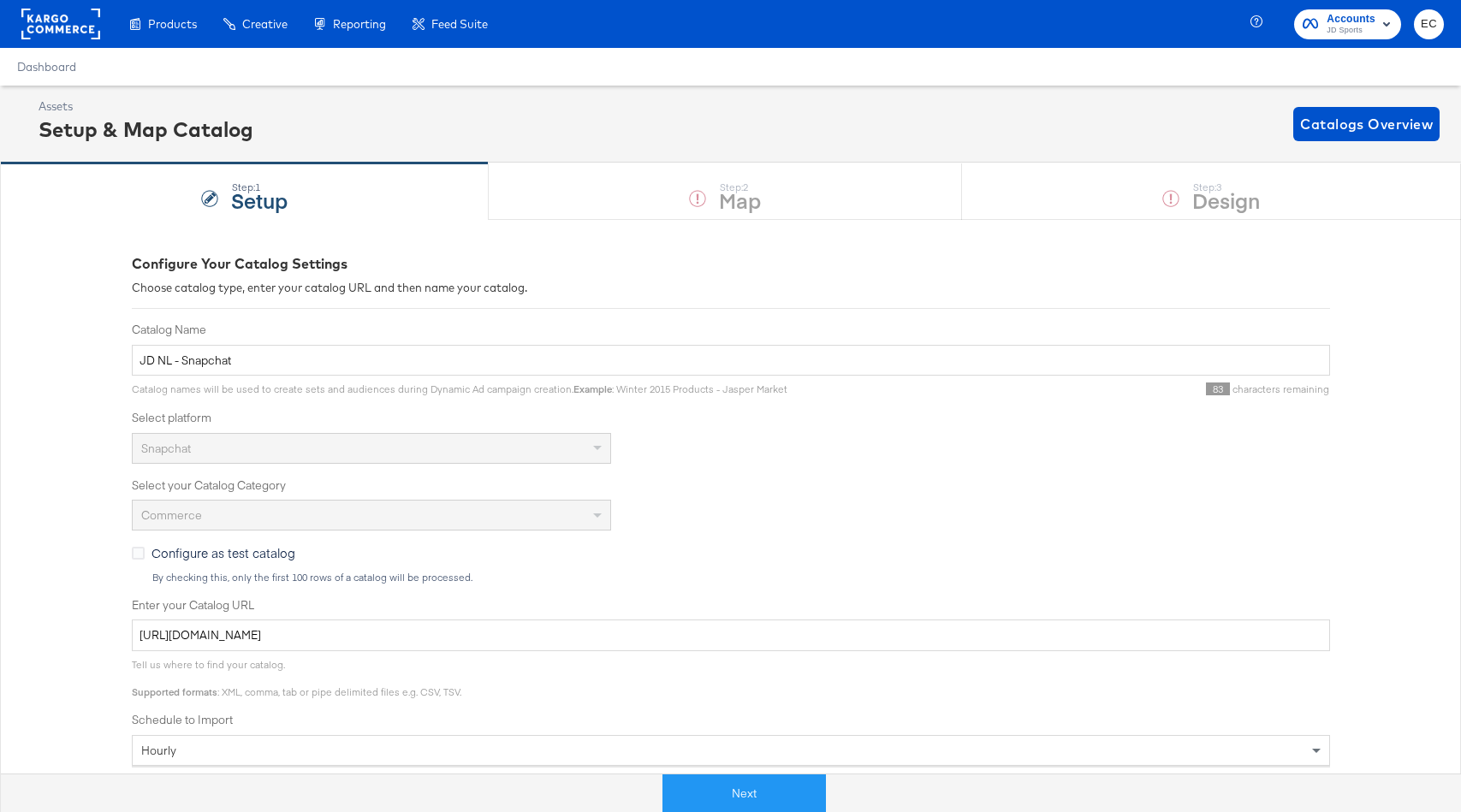 scroll, scrollTop: 0, scrollLeft: 0, axis: both 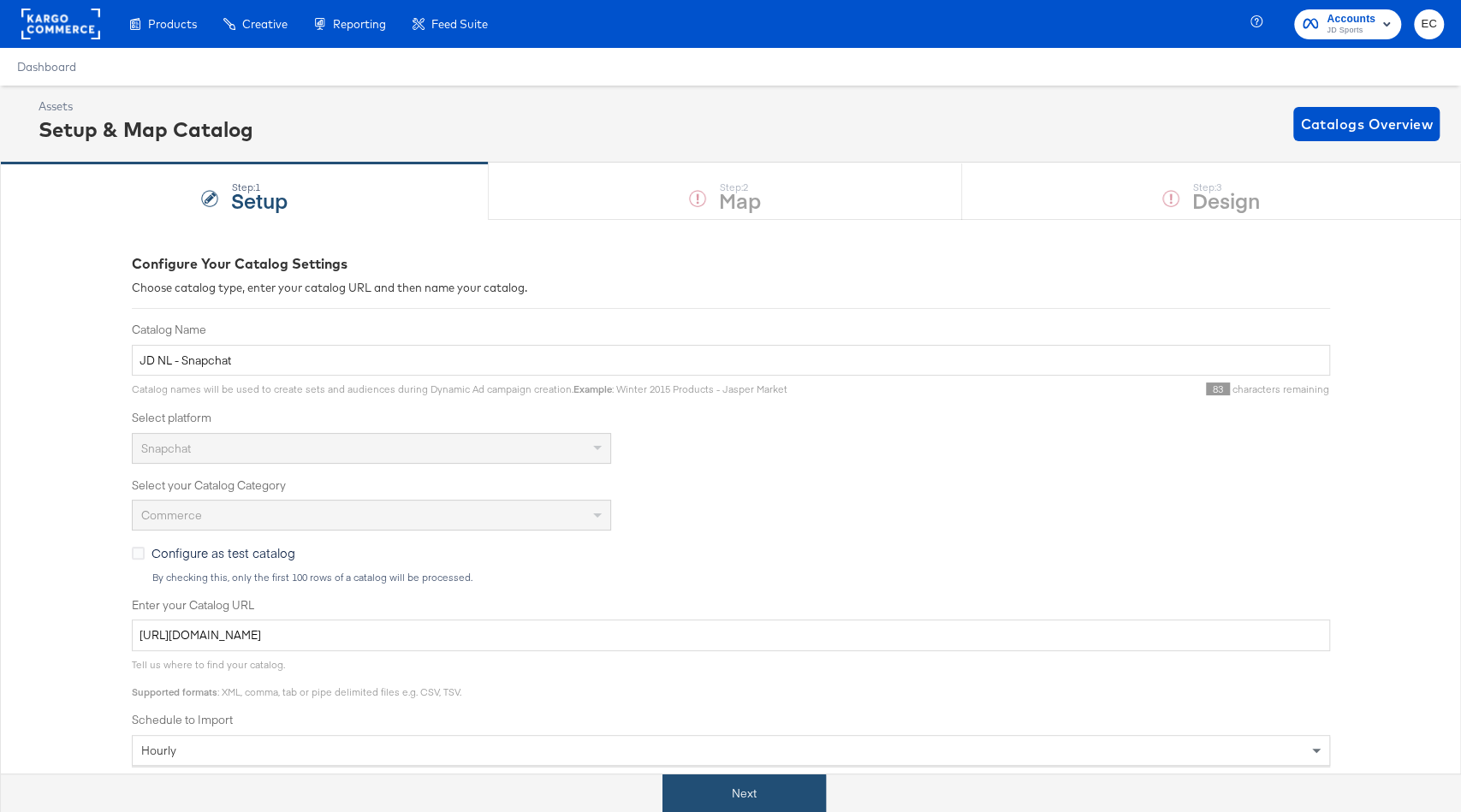 click on "Next" at bounding box center [744, 793] 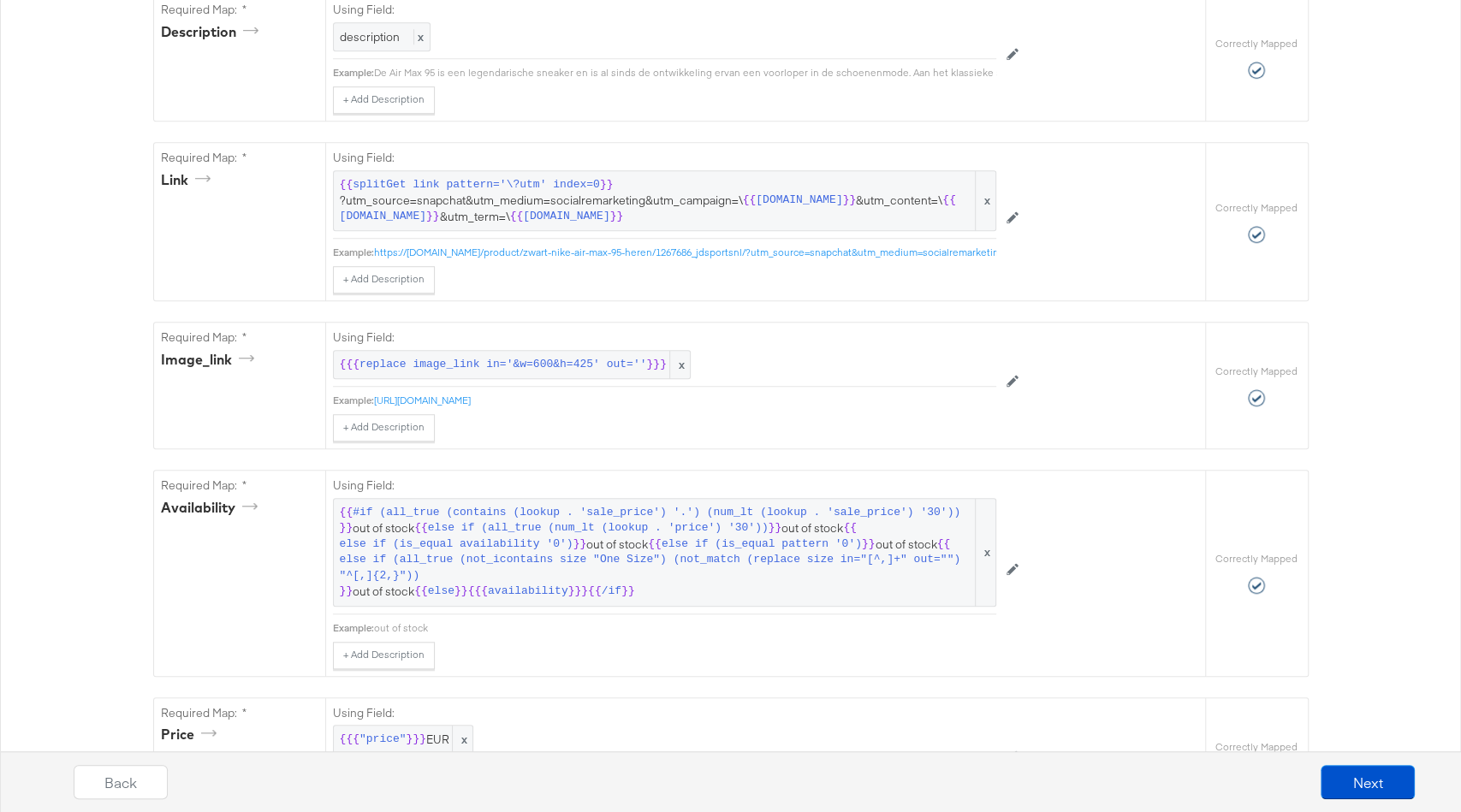 scroll, scrollTop: 661, scrollLeft: 0, axis: vertical 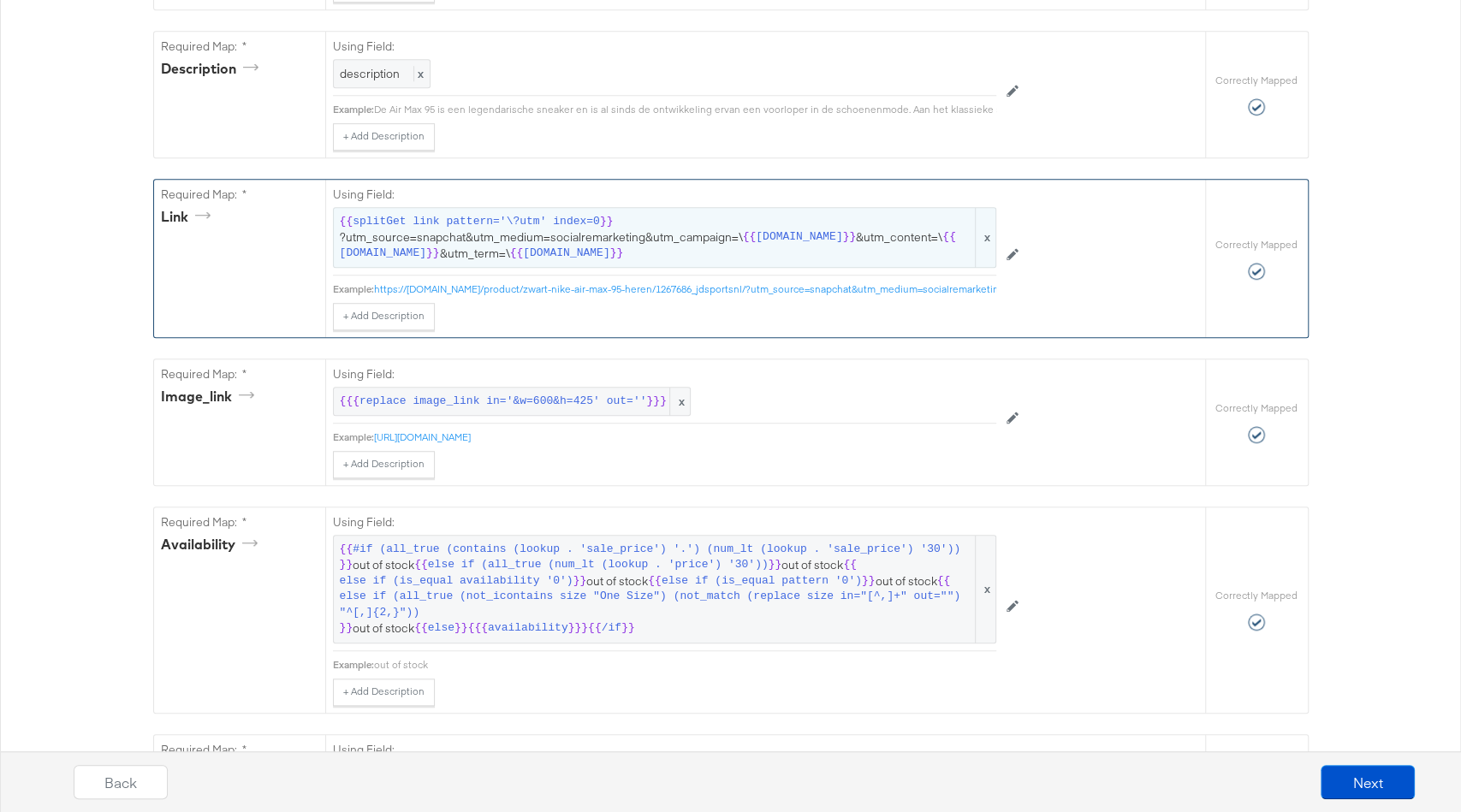 click on "{{ splitGet link pattern='\?utm' index=0 }} ?utm_source=snapchat&utm_medium=socialremarketing&utm_campaign=\ {{ [DOMAIN_NAME] }} &utm_content=\ {{ [DOMAIN_NAME] }} &utm_term=\ {{ [DOMAIN_NAME] }}" at bounding box center (664, 238) 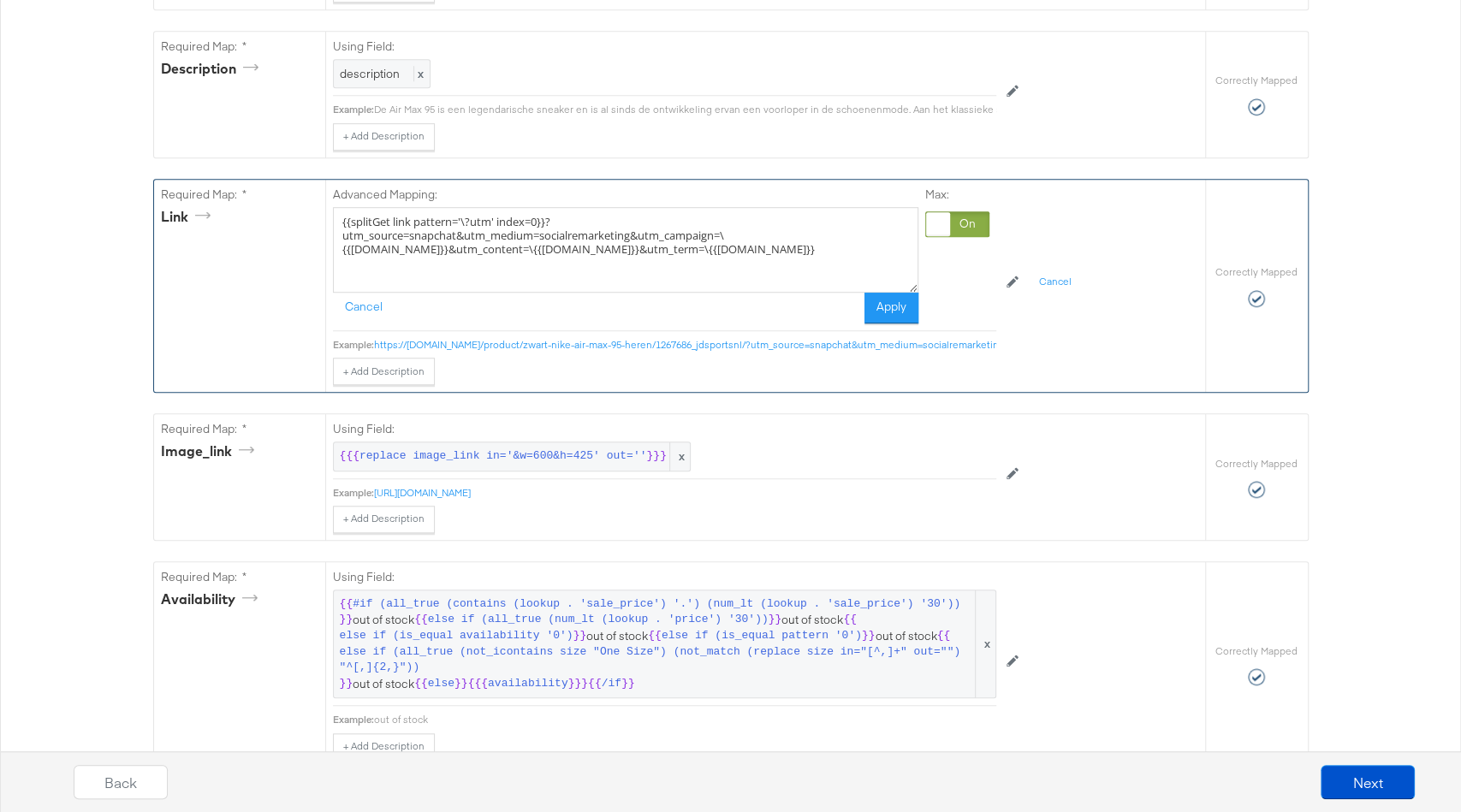 drag, startPoint x: 761, startPoint y: 240, endPoint x: 496, endPoint y: 218, distance: 265.91164 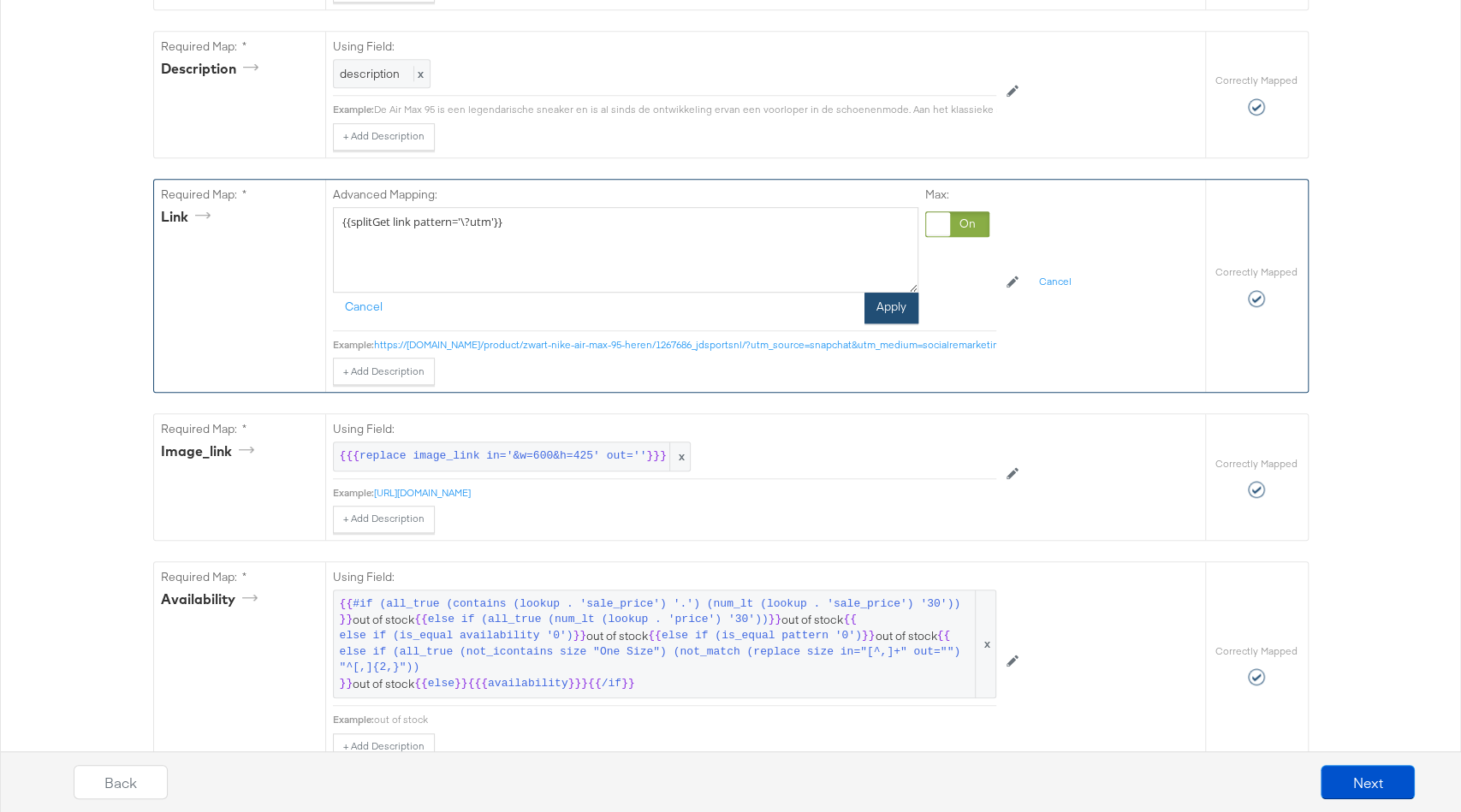 type on "{{splitGet link pattern='\?utm'}}" 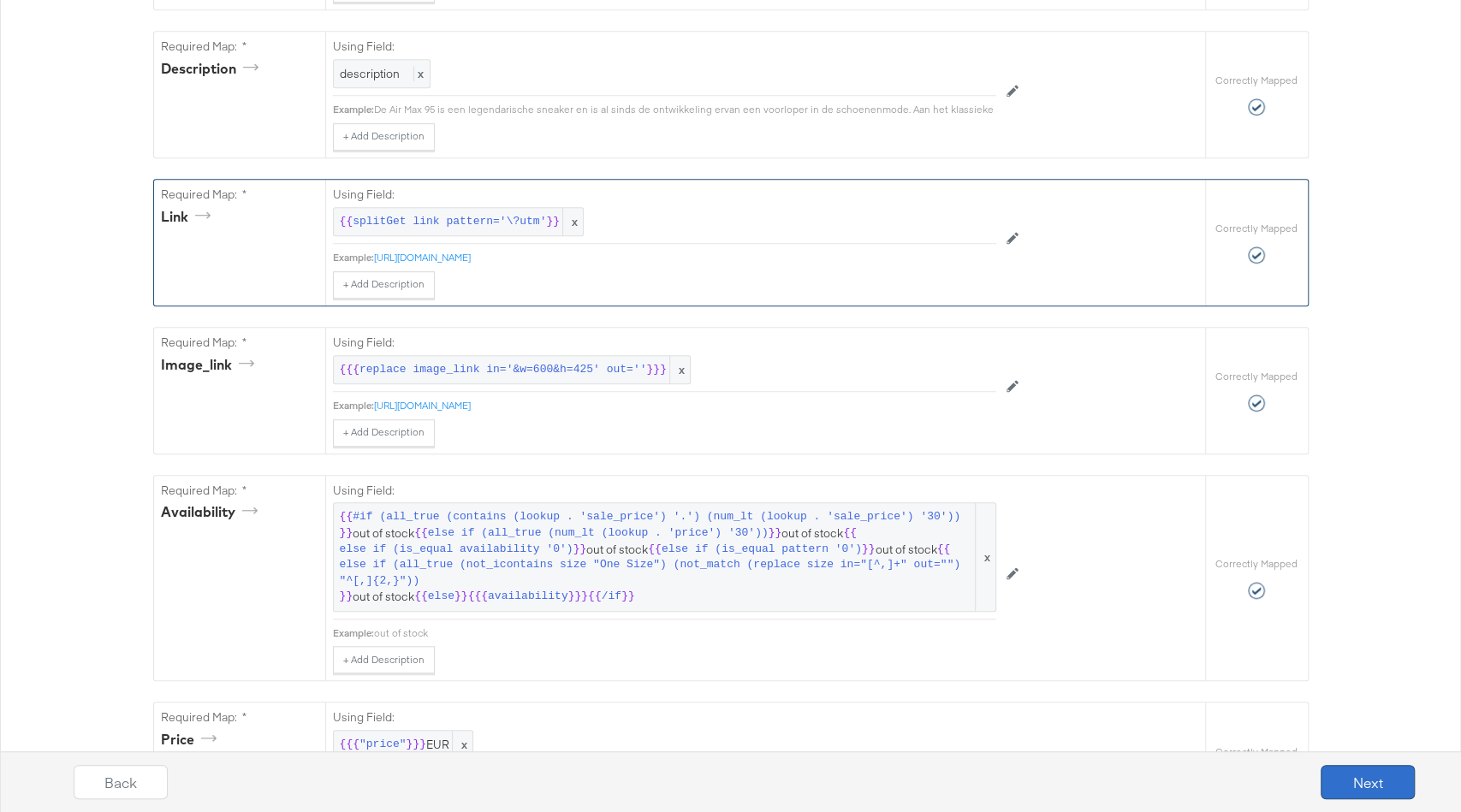 click on "Next" at bounding box center (1368, 782) 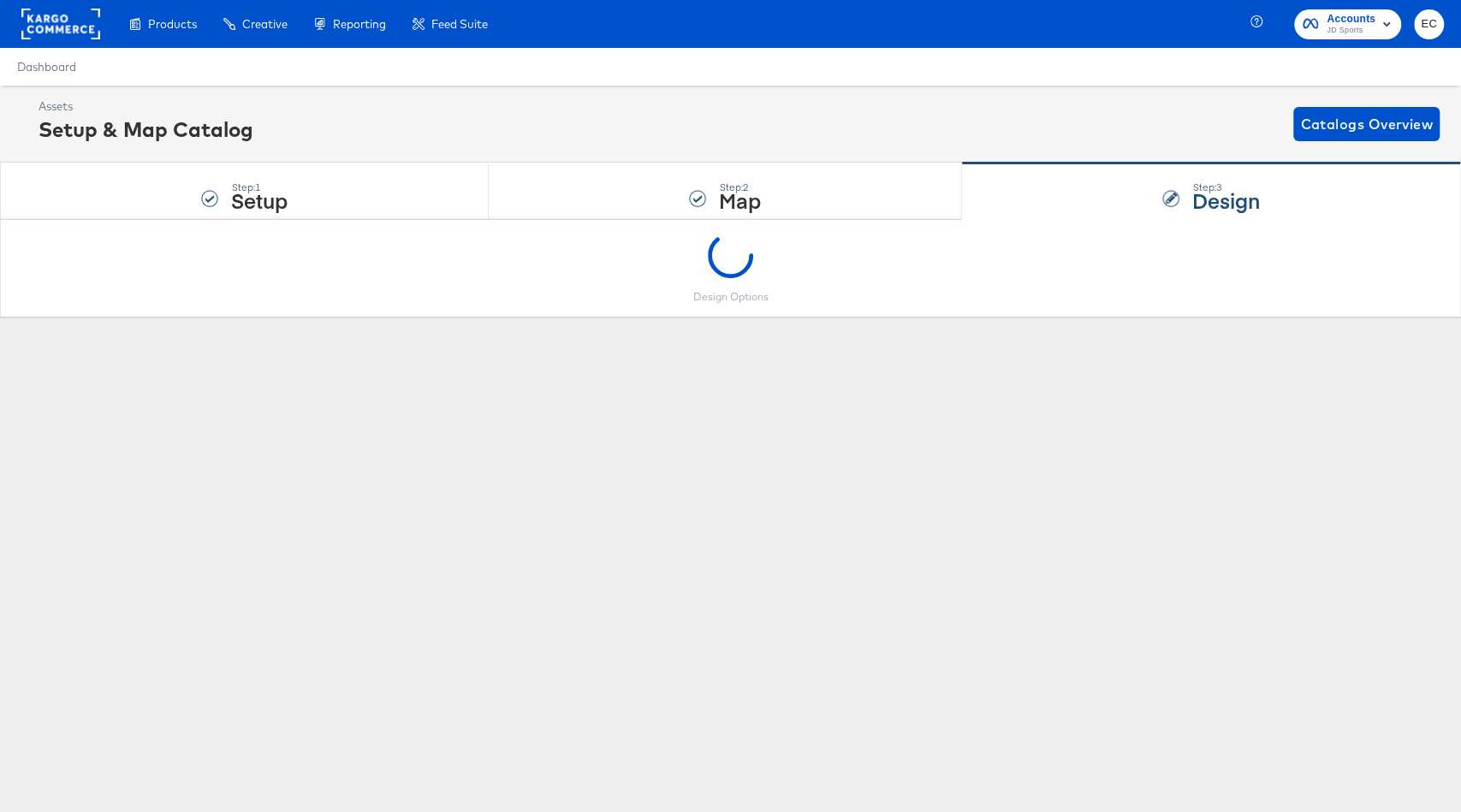 scroll, scrollTop: 0, scrollLeft: 0, axis: both 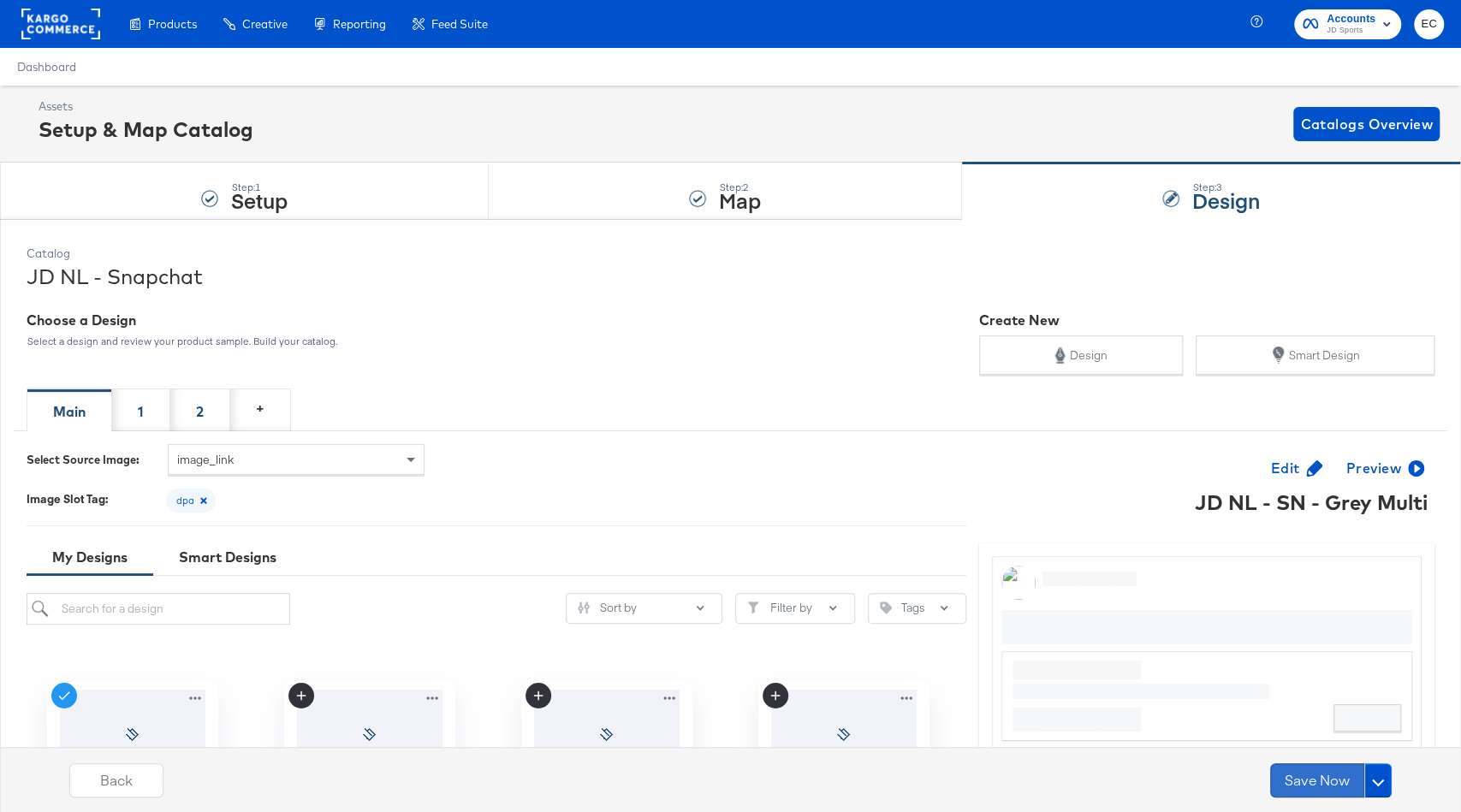 click on "Save Now" at bounding box center (1317, 780) 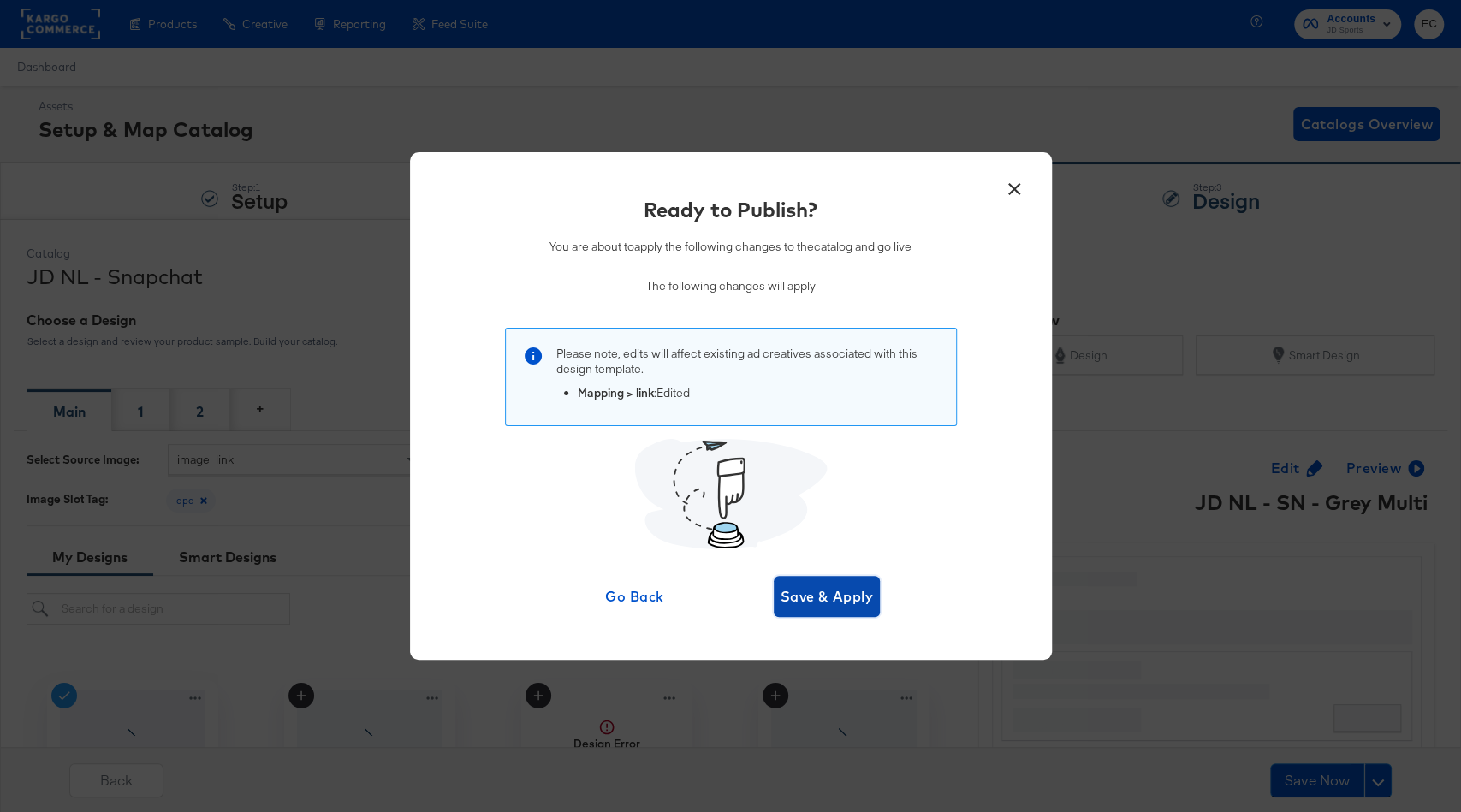click on "Save & Apply" at bounding box center [827, 596] 